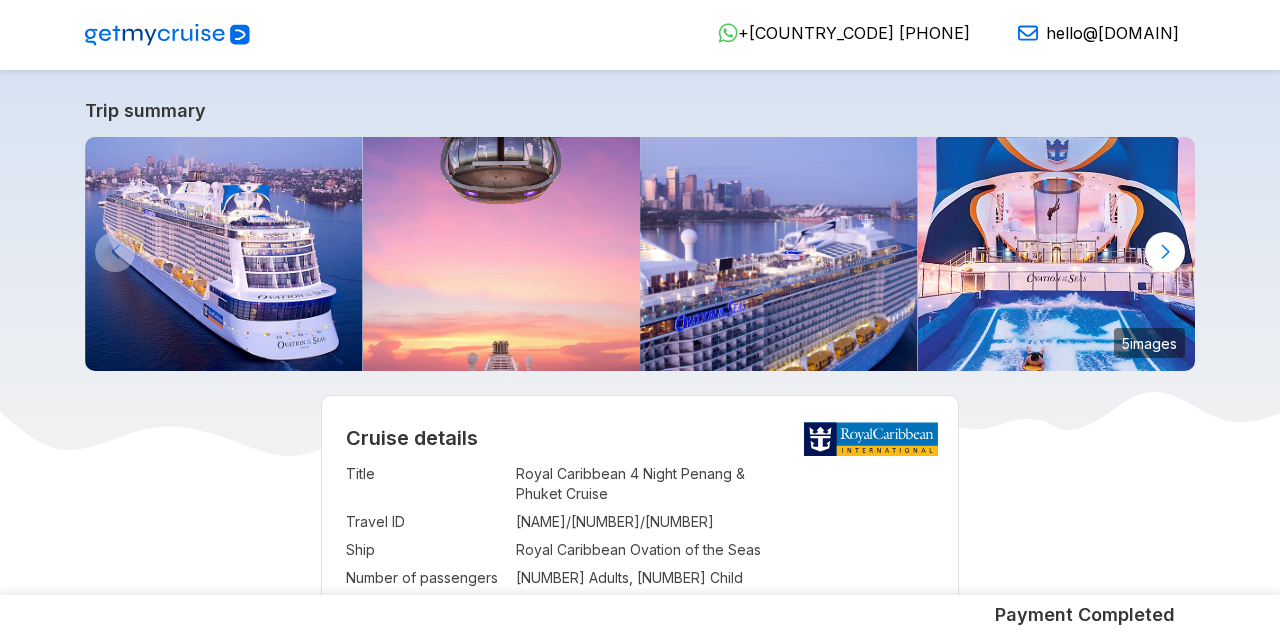 scroll, scrollTop: 0, scrollLeft: 0, axis: both 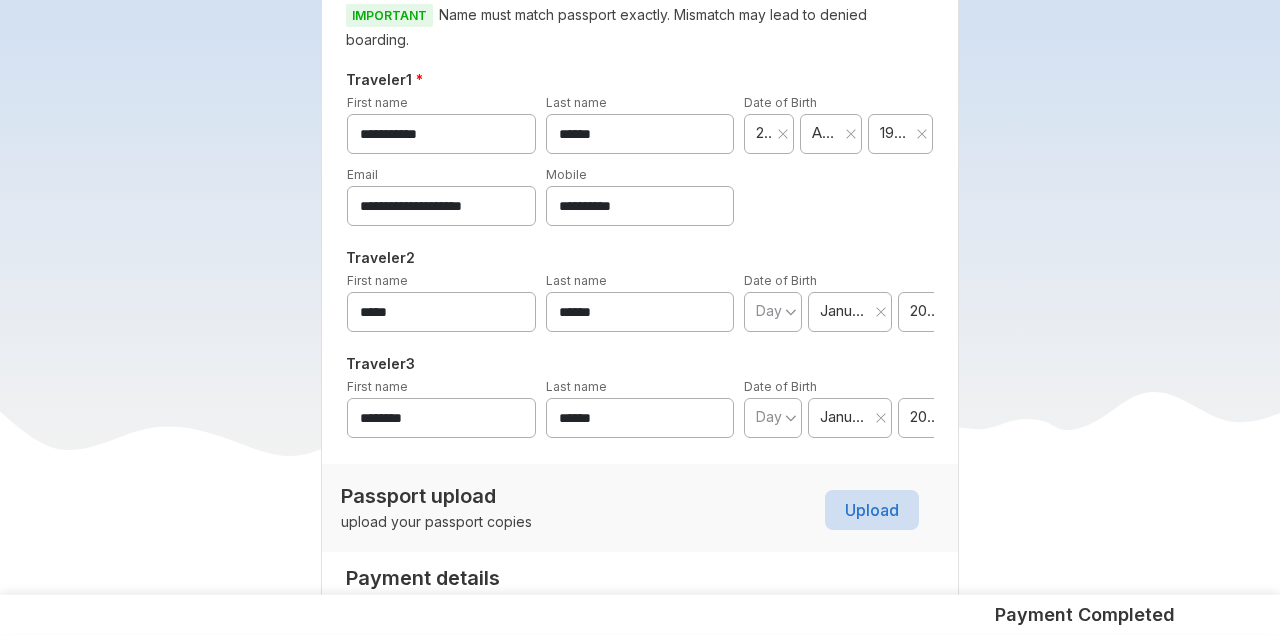 click on "**********" at bounding box center (773, 312) 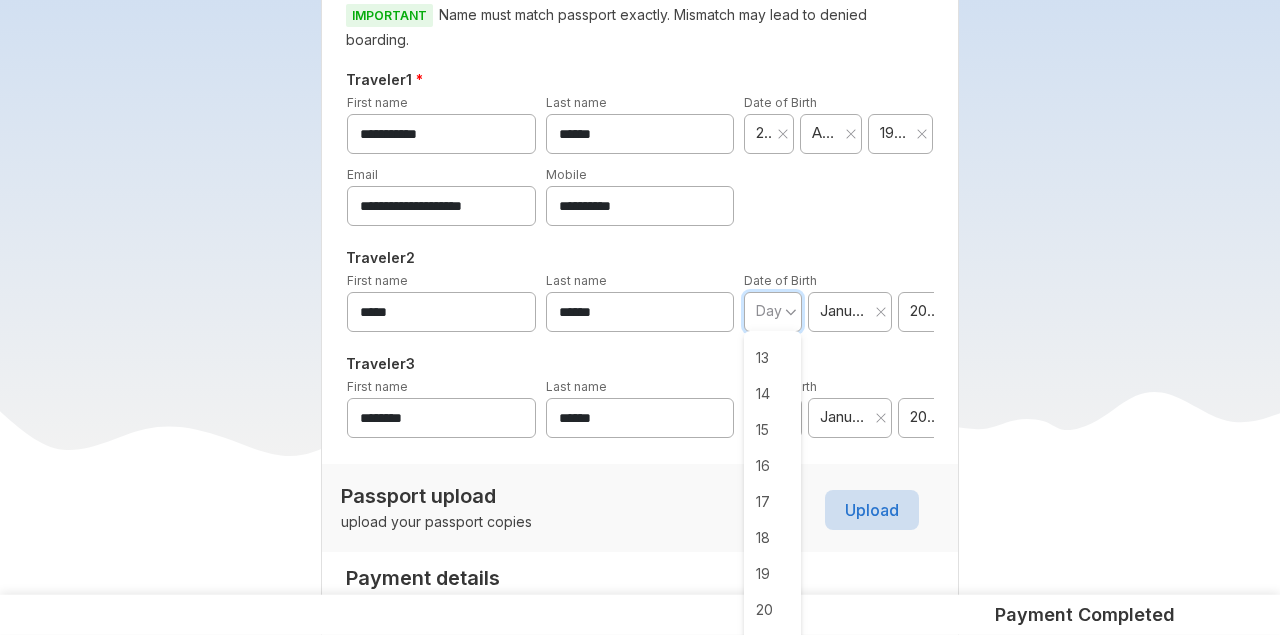 scroll, scrollTop: 434, scrollLeft: 0, axis: vertical 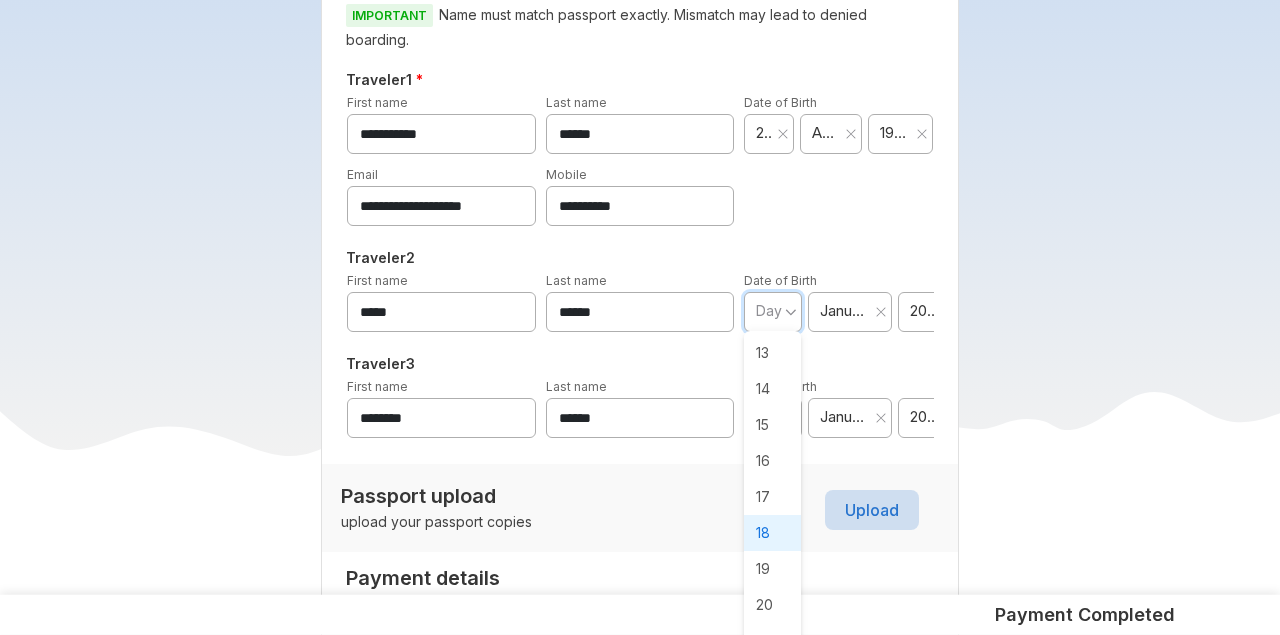 click on "18" at bounding box center (772, 533) 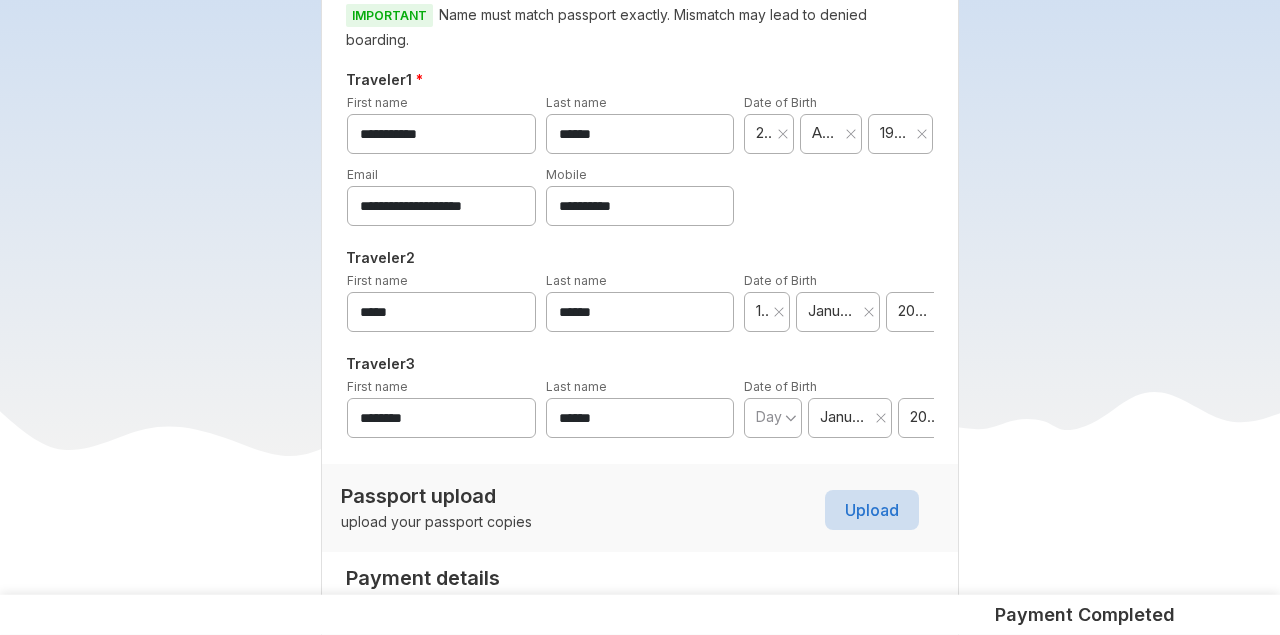 click on "January" at bounding box center [831, 311] 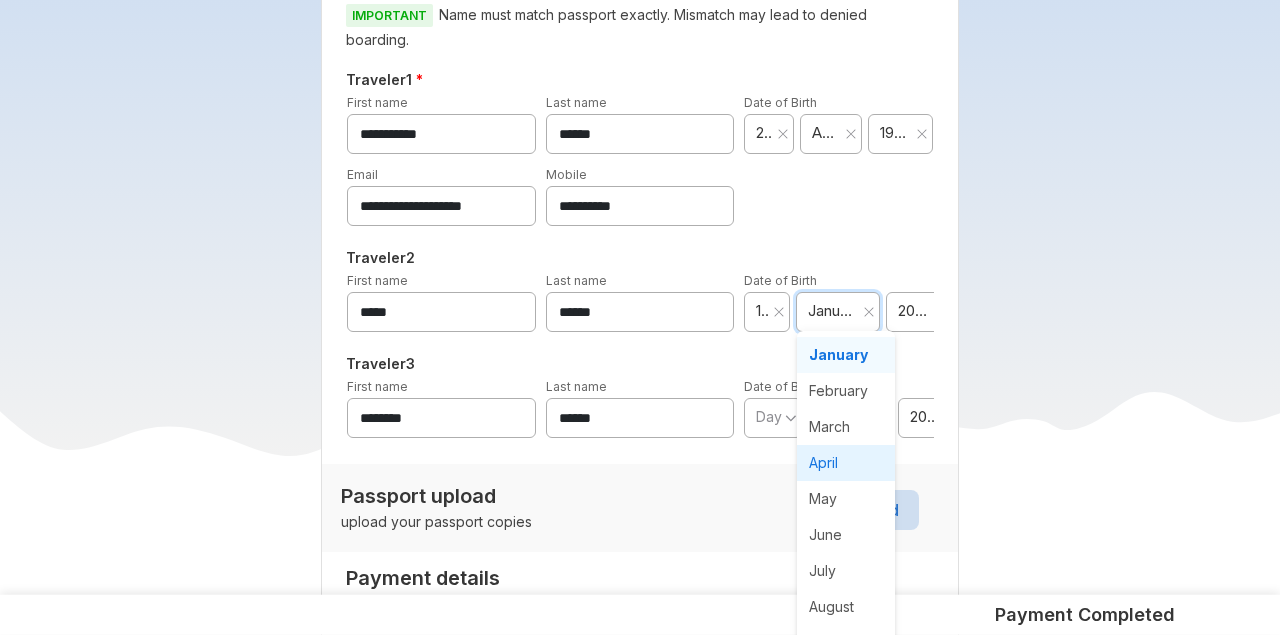 click on "April" at bounding box center [846, 463] 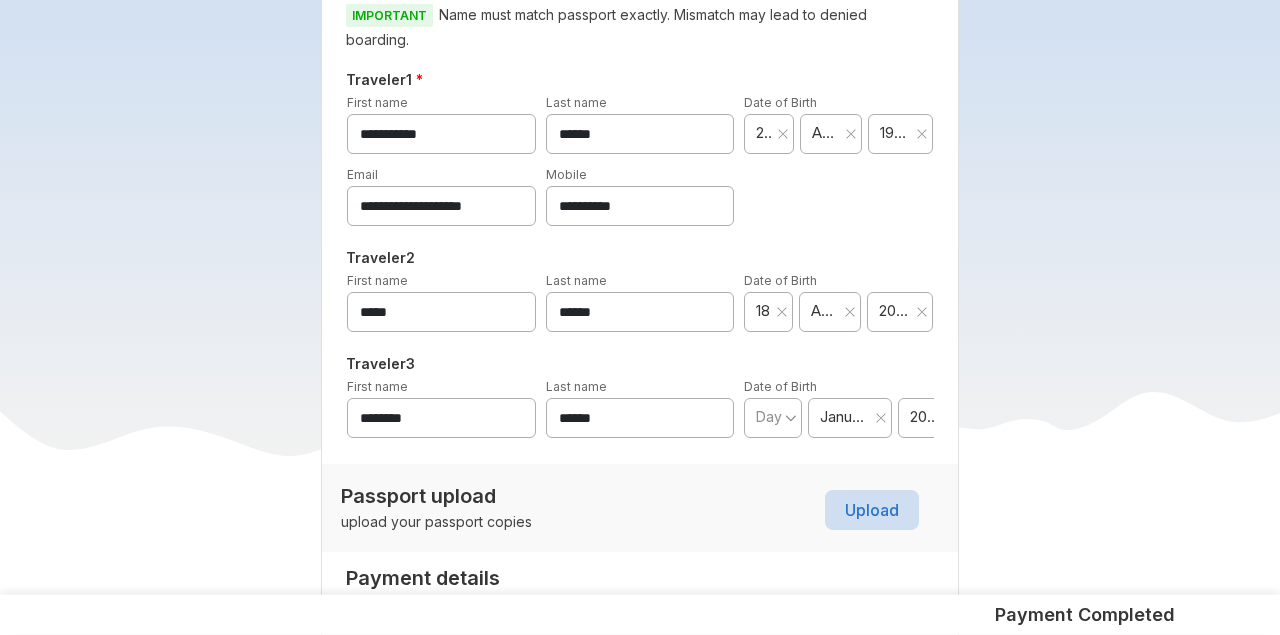 click on "2025" at bounding box center [894, 311] 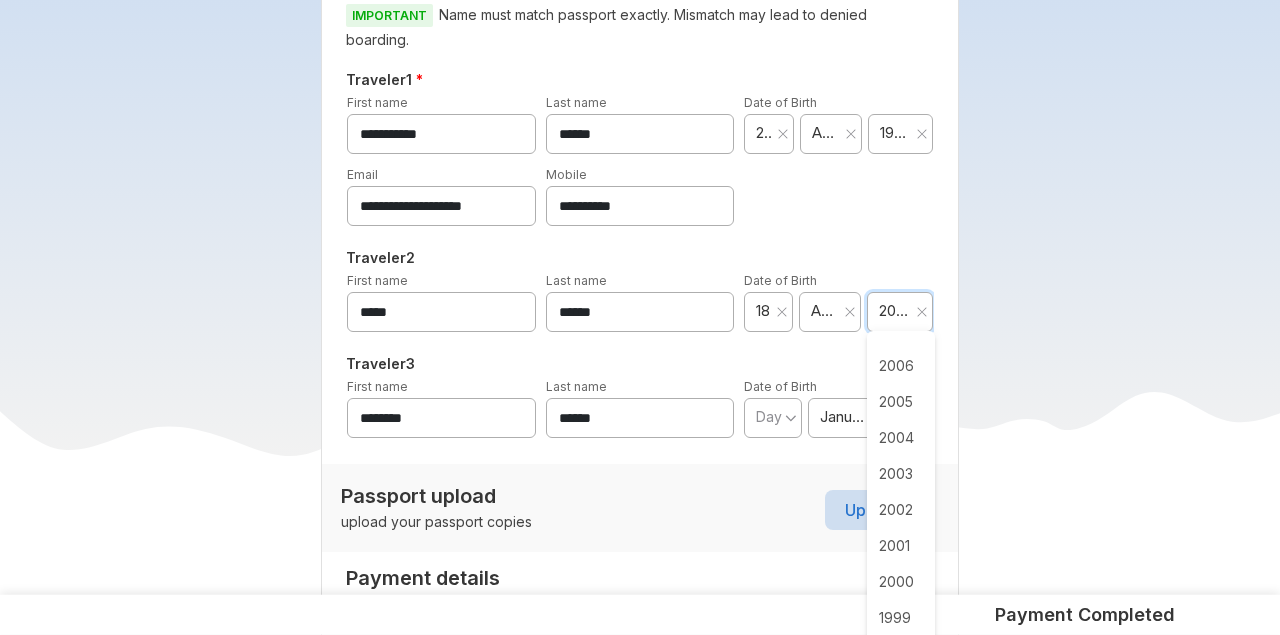 scroll, scrollTop: 731, scrollLeft: 0, axis: vertical 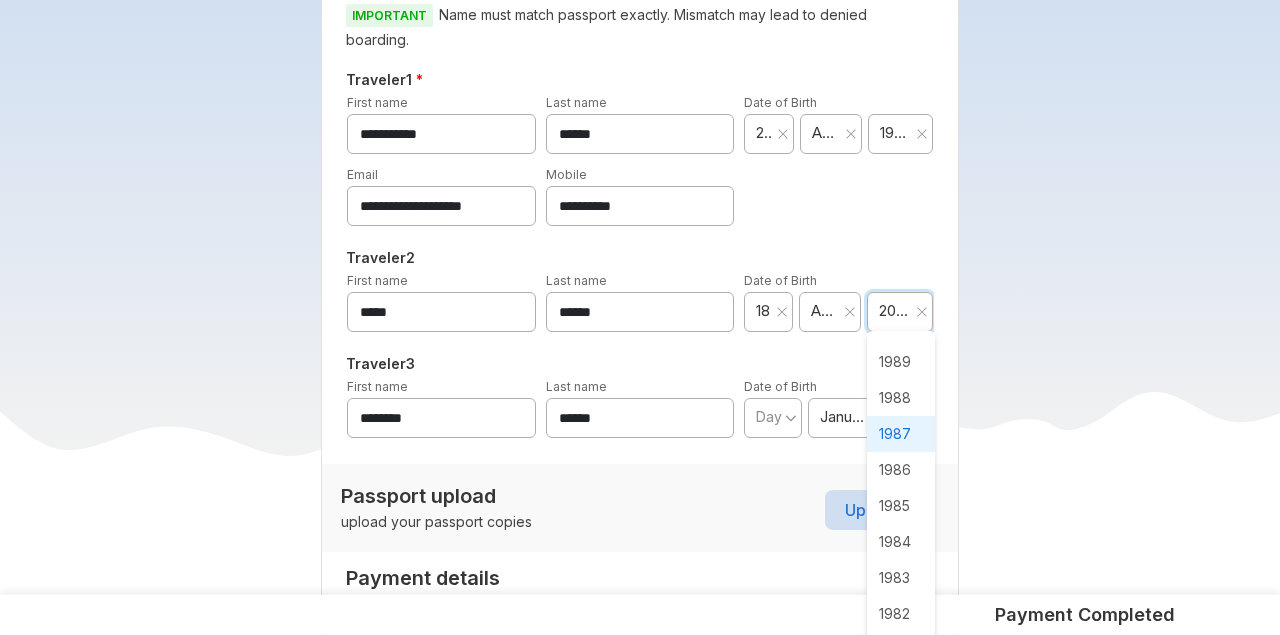 click on "1987" at bounding box center (901, 434) 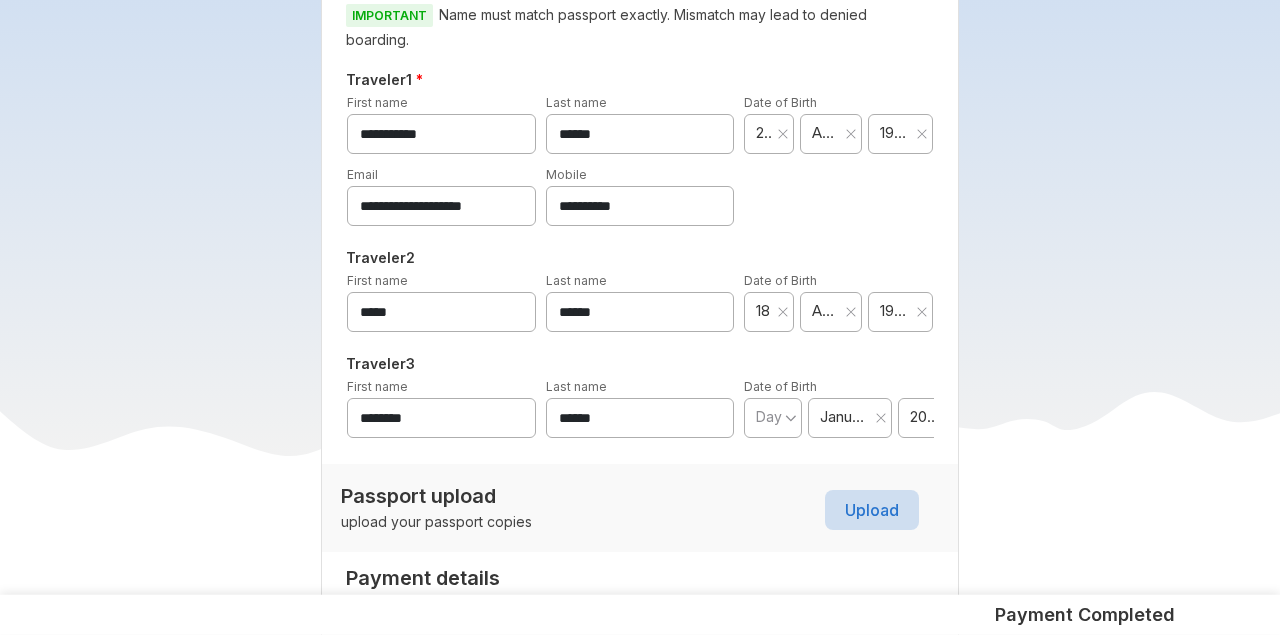 click 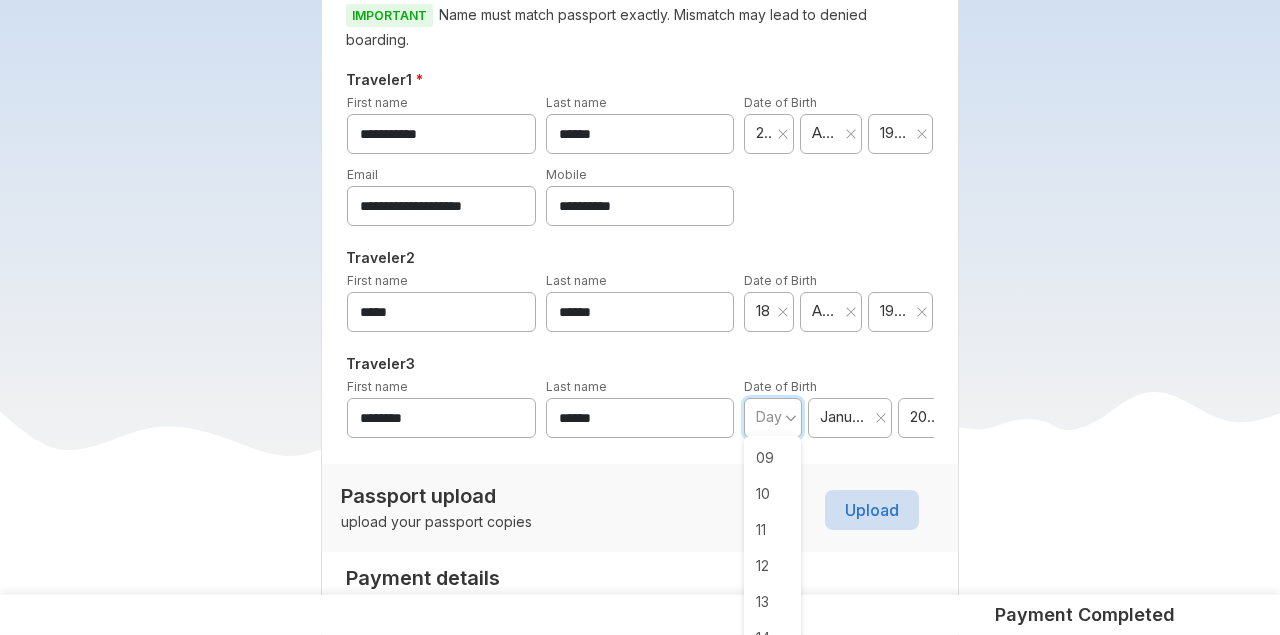 scroll, scrollTop: 312, scrollLeft: 0, axis: vertical 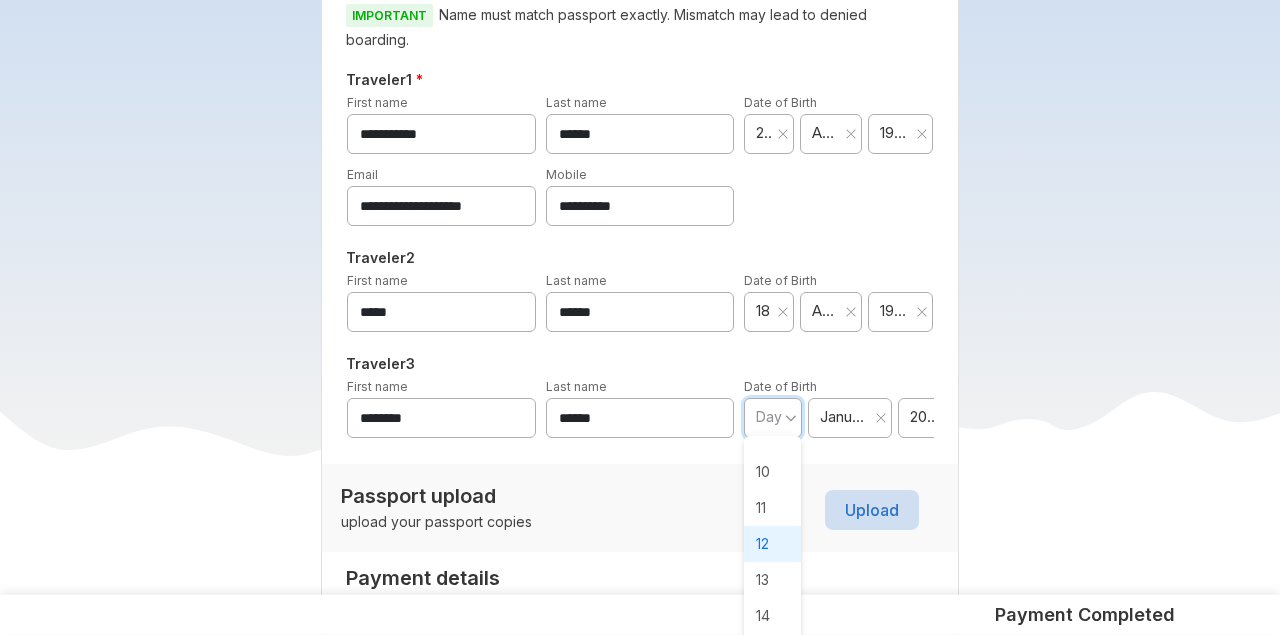 click on "12" at bounding box center [772, 544] 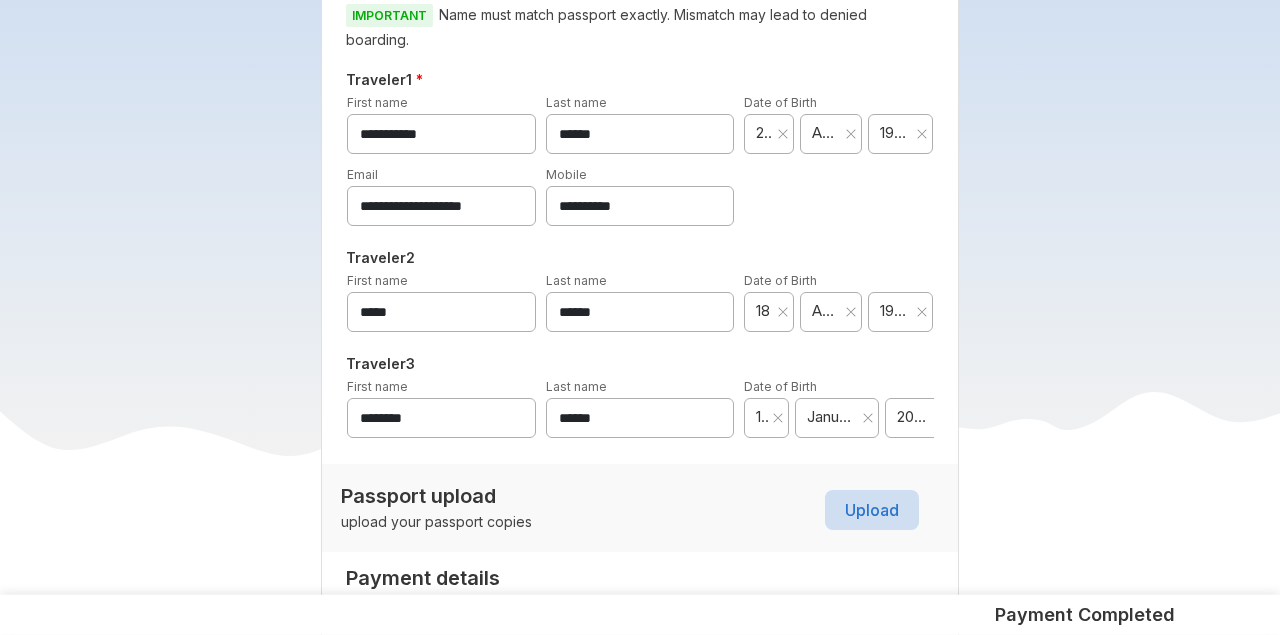 click on "January" at bounding box center (830, 417) 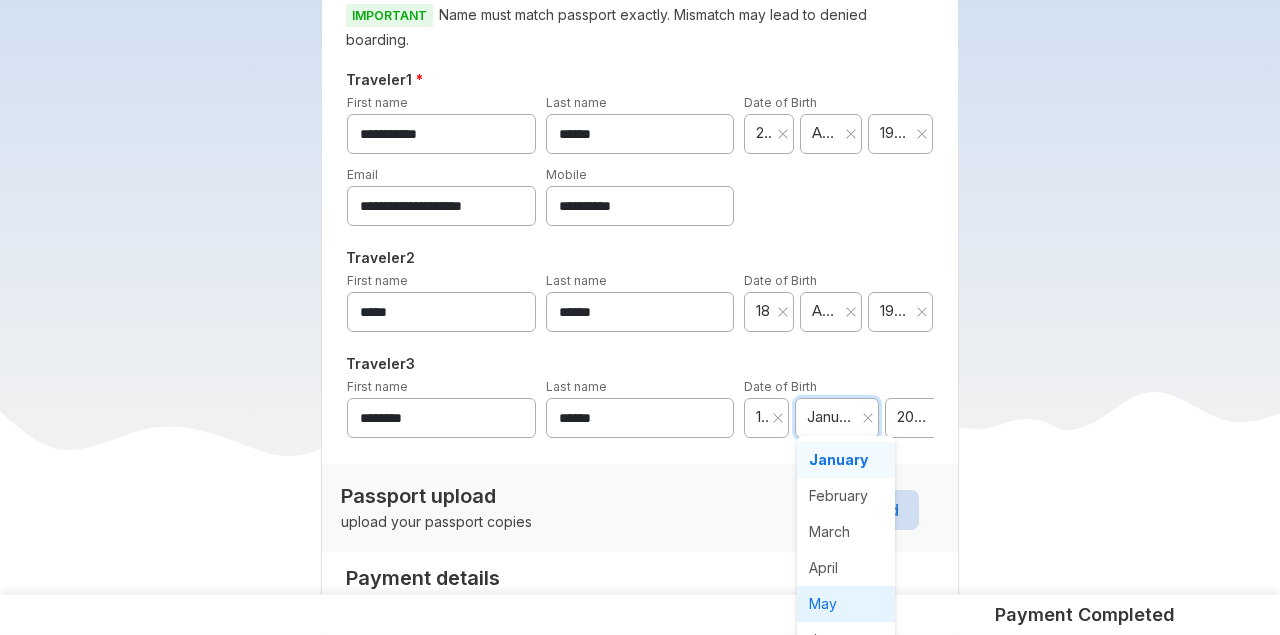 click on "May" at bounding box center [846, 604] 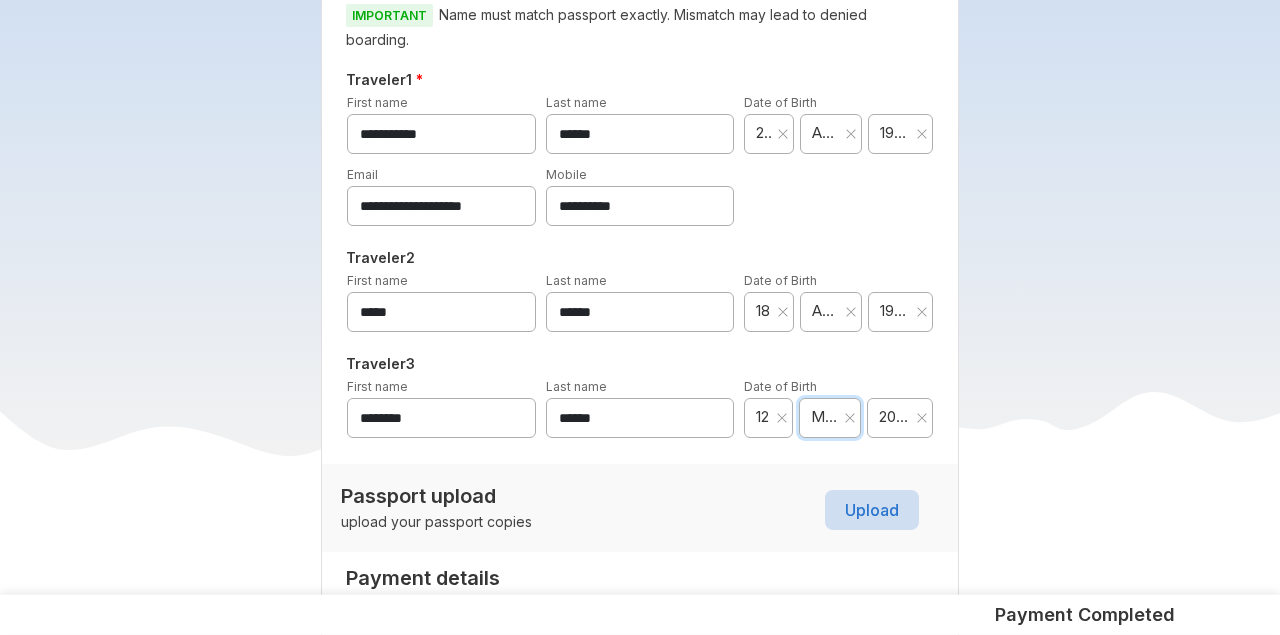 type on "**" 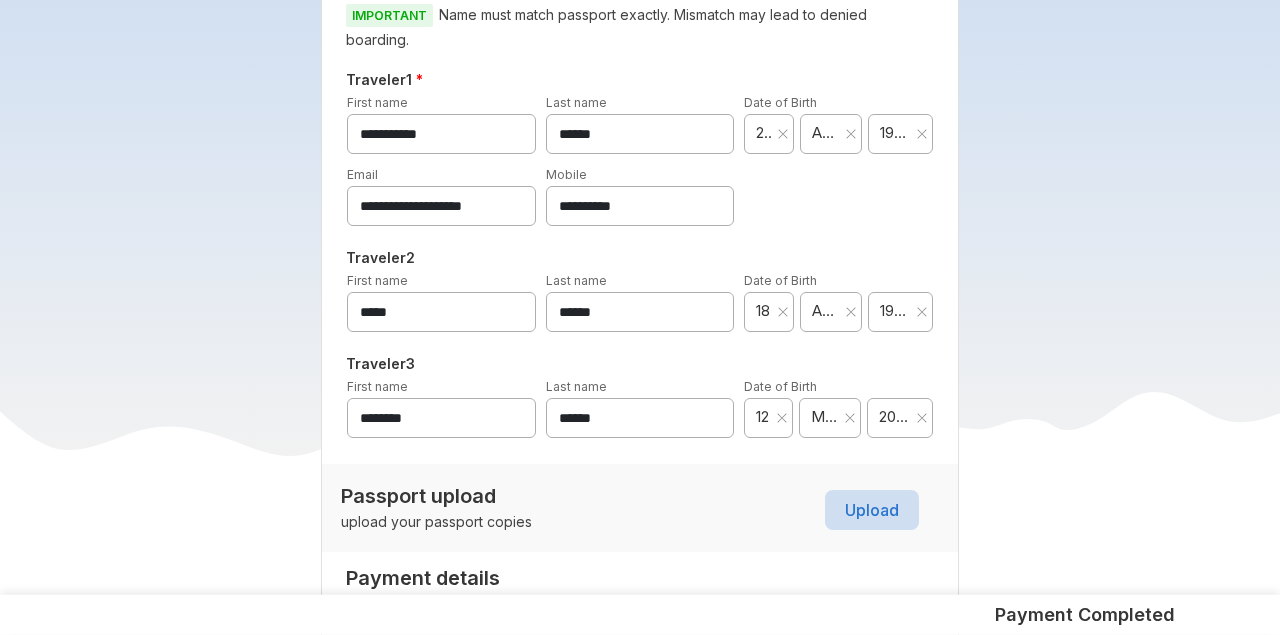 click on "2025" at bounding box center (894, 417) 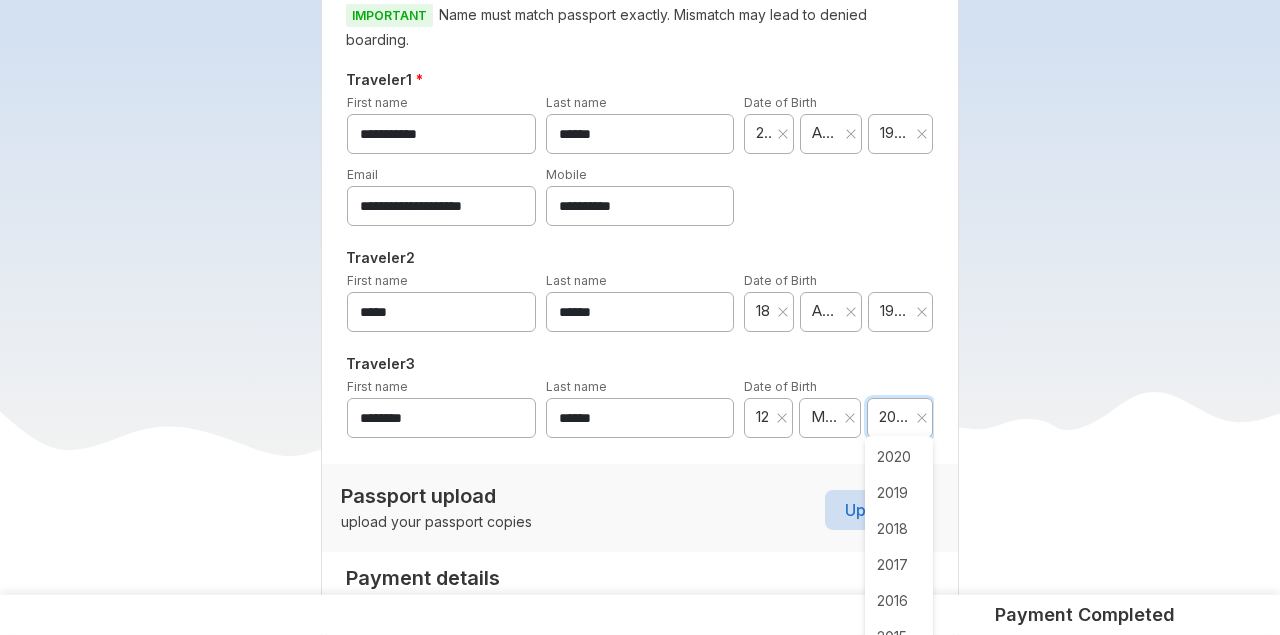 scroll, scrollTop: 221, scrollLeft: 0, axis: vertical 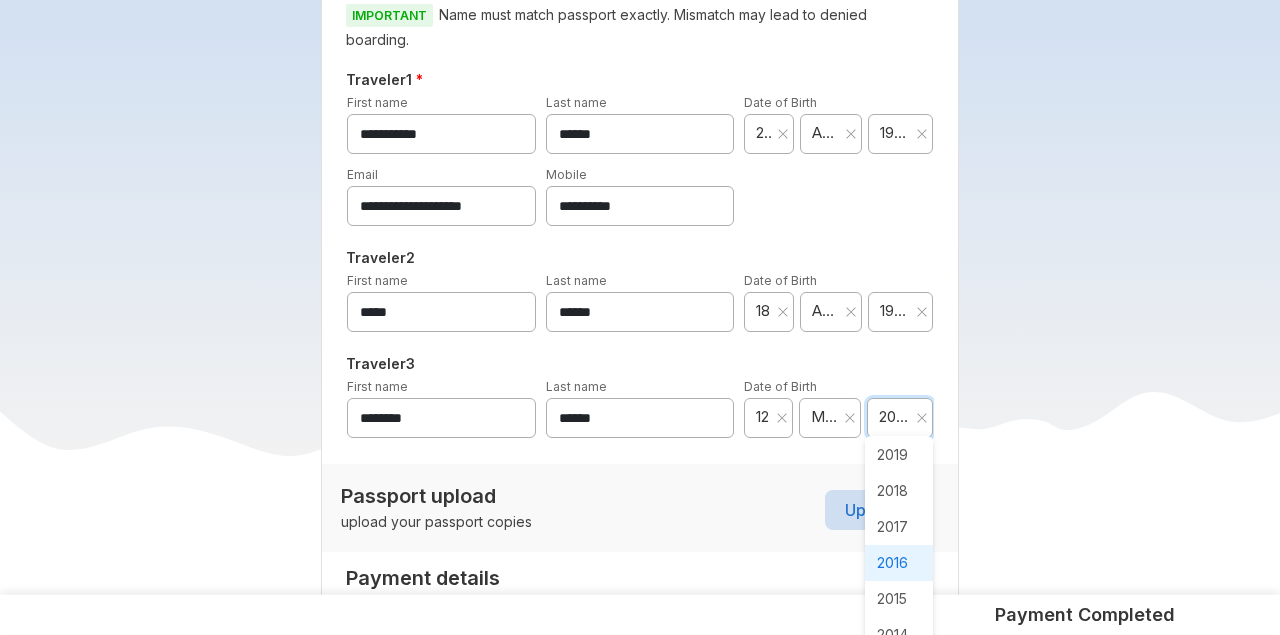 click on "2016" at bounding box center (899, 563) 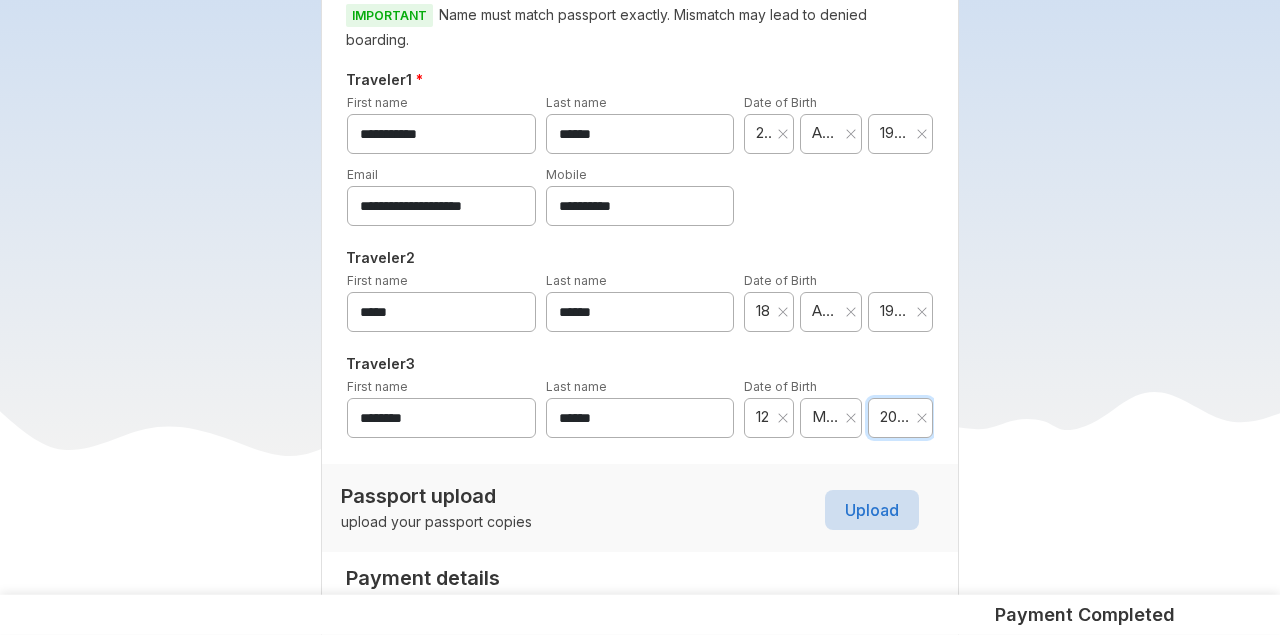 type on "****" 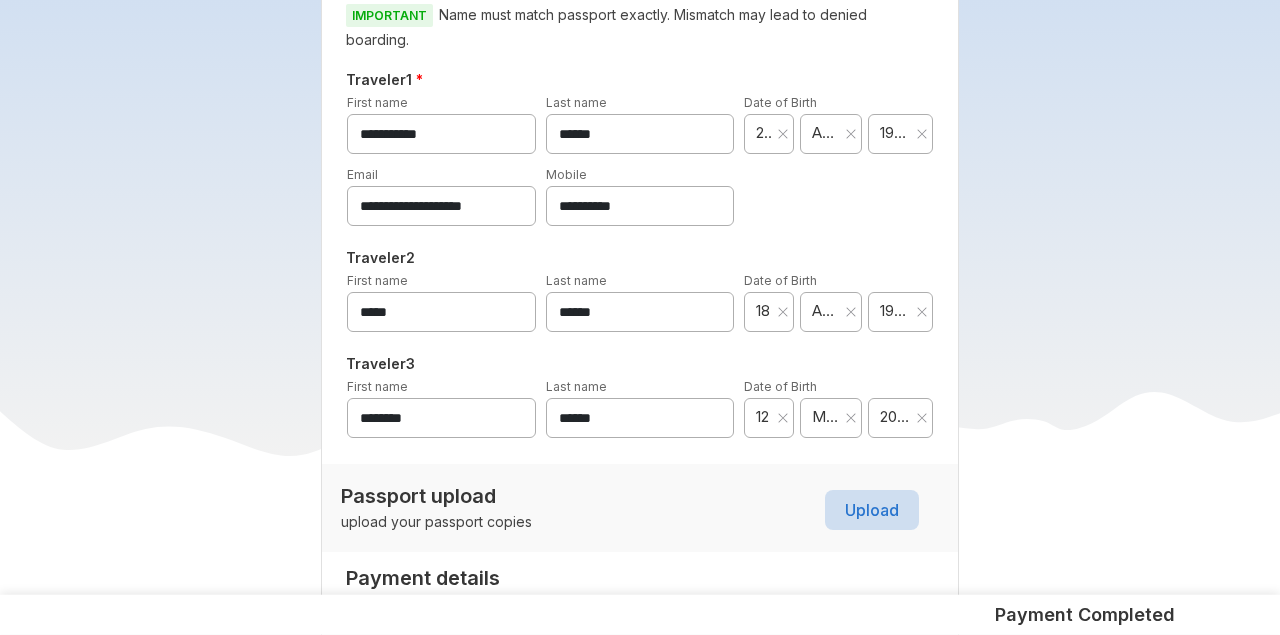 click on "Upload" at bounding box center (872, 510) 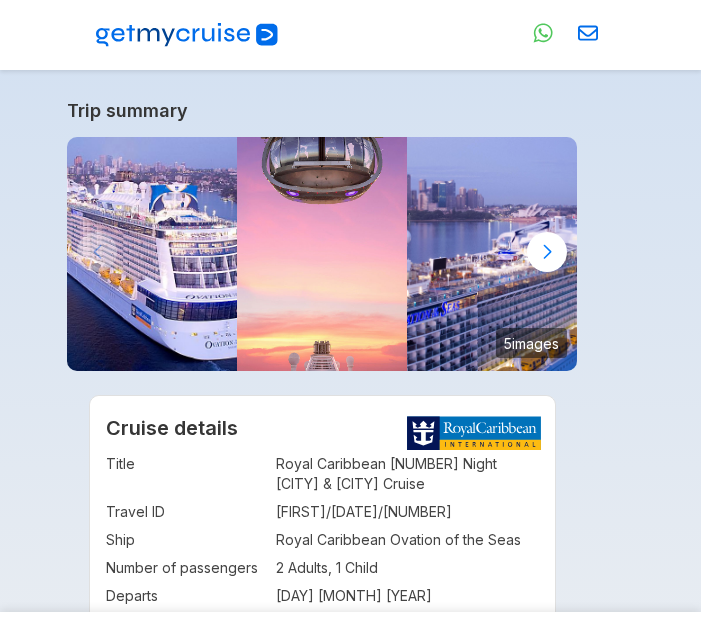 scroll, scrollTop: 938, scrollLeft: 0, axis: vertical 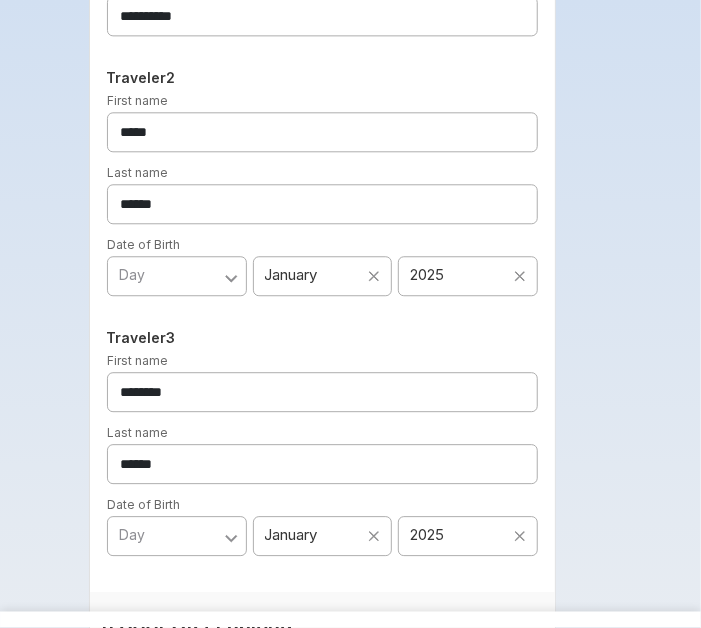 click 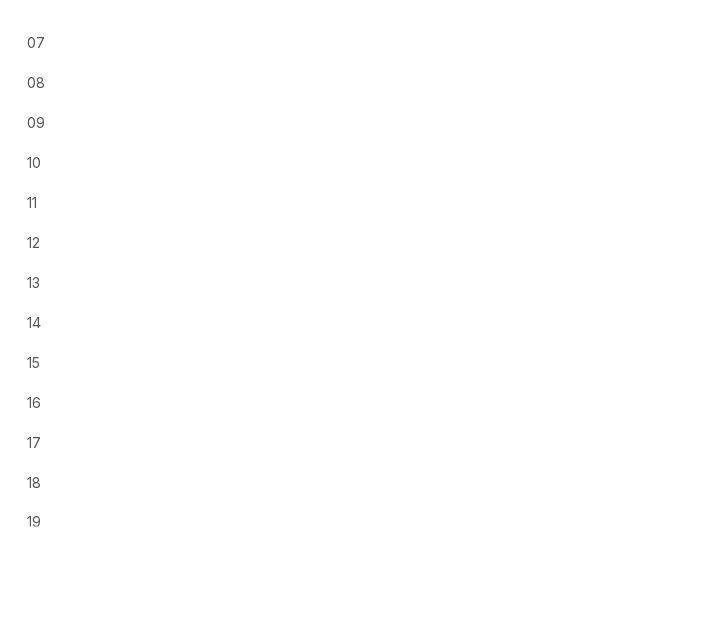 scroll, scrollTop: 251, scrollLeft: 0, axis: vertical 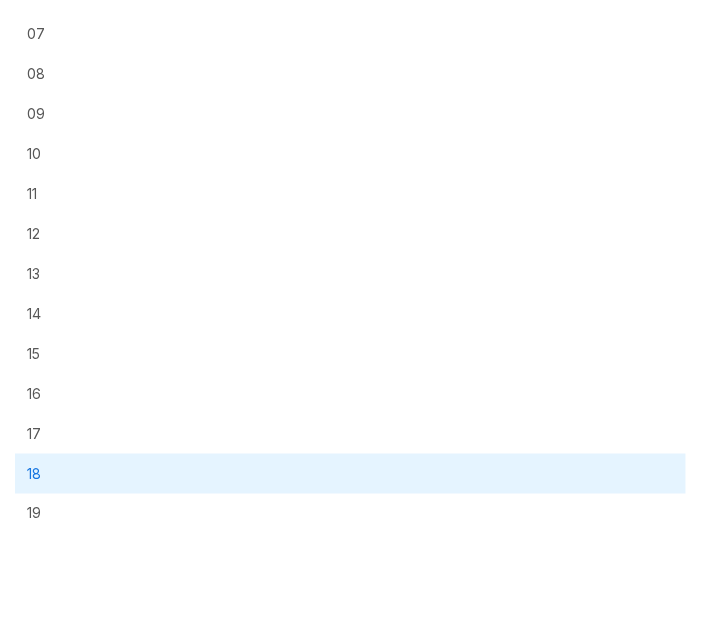 click on "18" at bounding box center [350, 474] 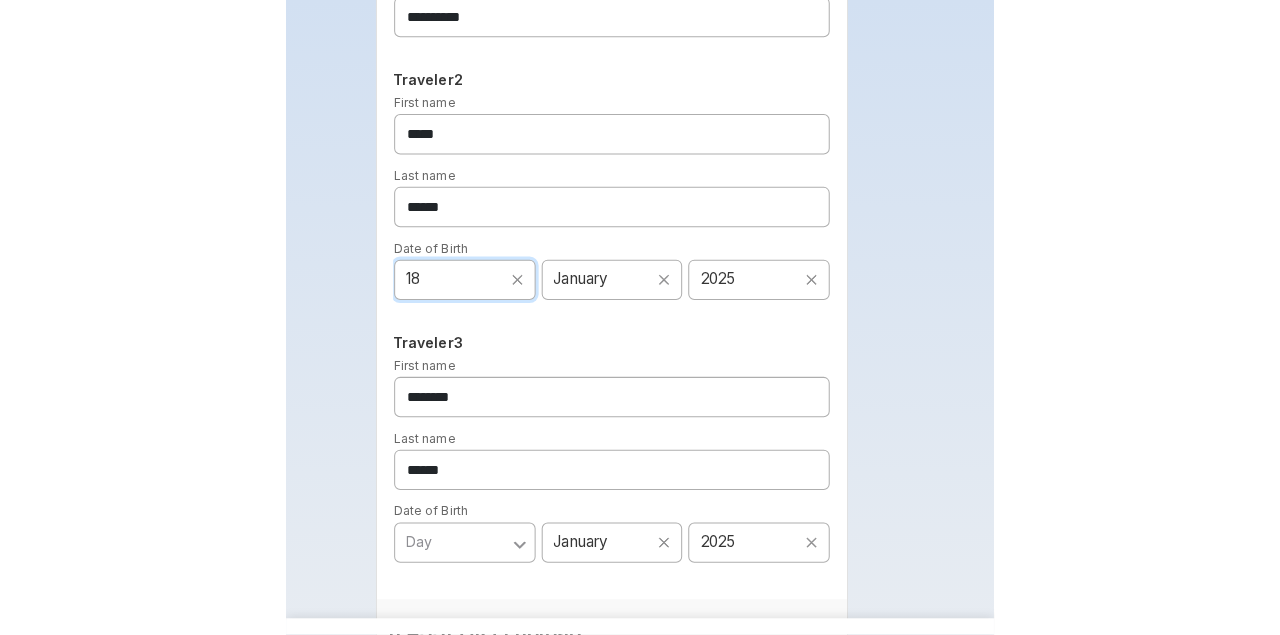 scroll, scrollTop: 251, scrollLeft: 0, axis: vertical 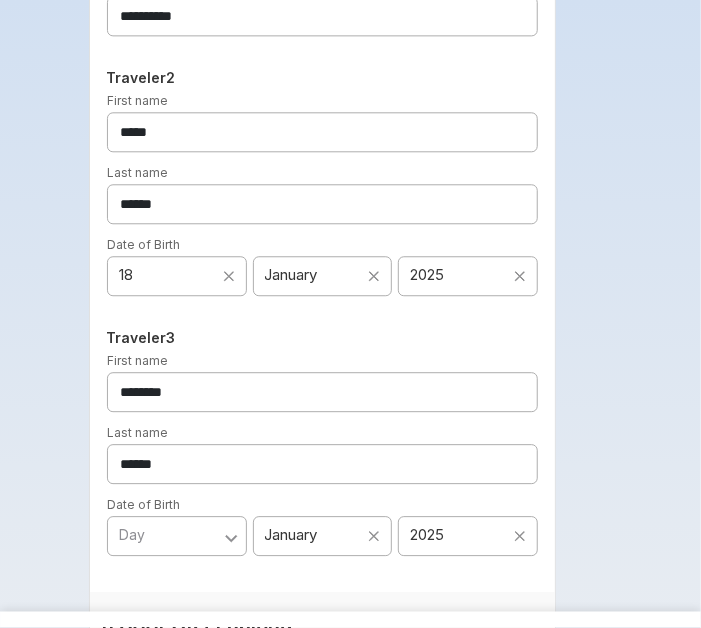 click on "January" at bounding box center (314, 276) 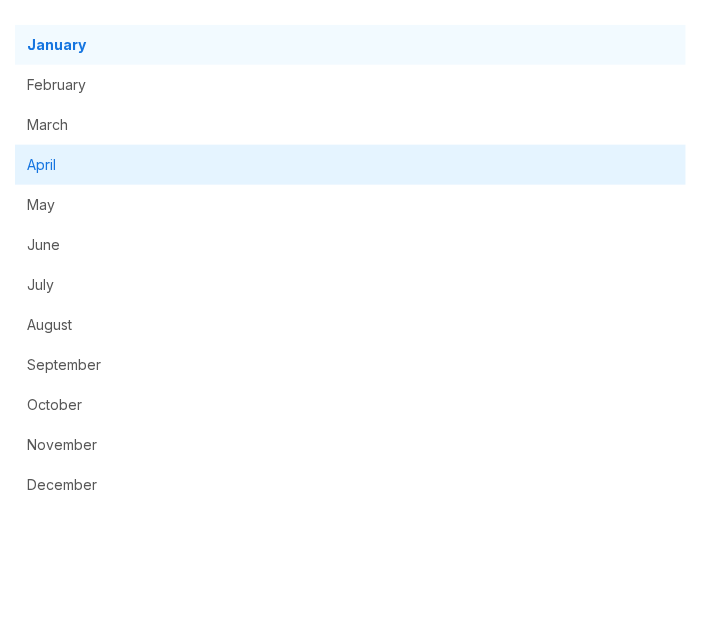 click on "April" at bounding box center [350, 165] 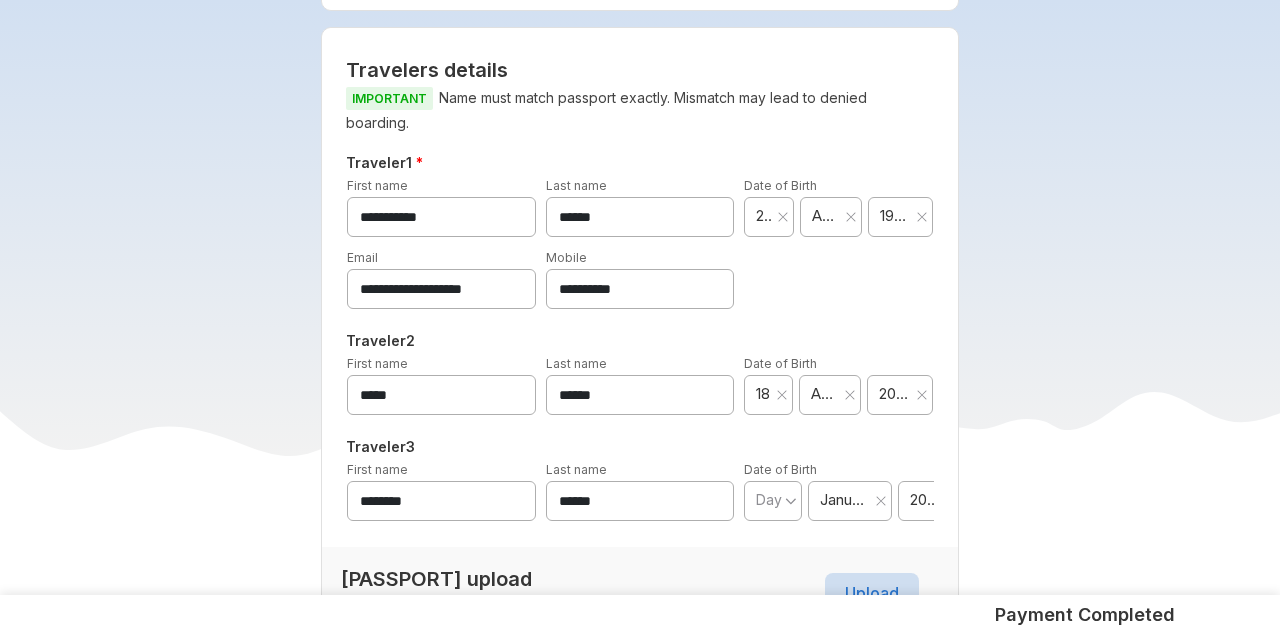 scroll, scrollTop: 868, scrollLeft: 0, axis: vertical 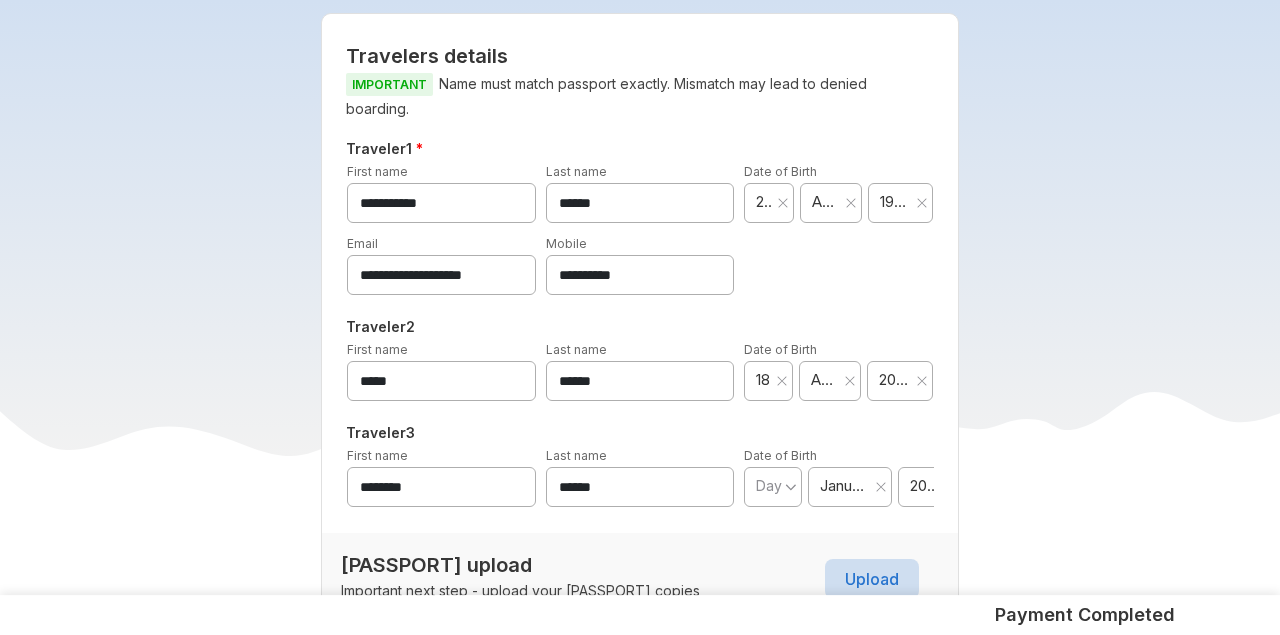 click on "2025" at bounding box center (894, 380) 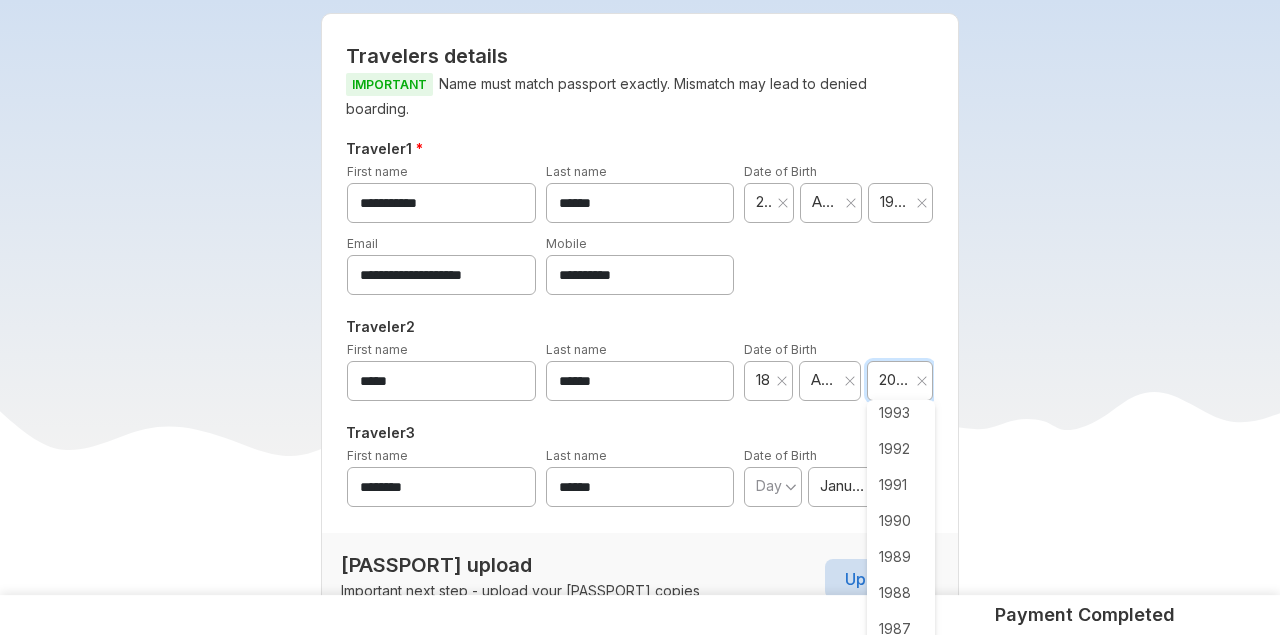 scroll, scrollTop: 1202, scrollLeft: 0, axis: vertical 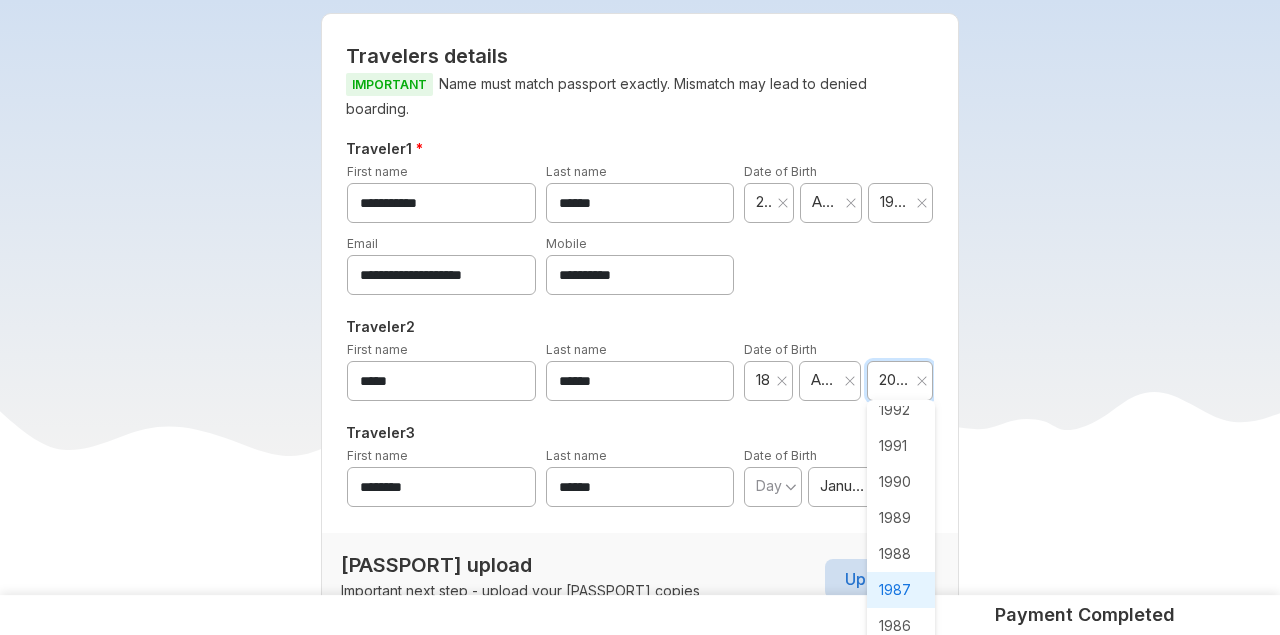 click on "1987" at bounding box center (901, 590) 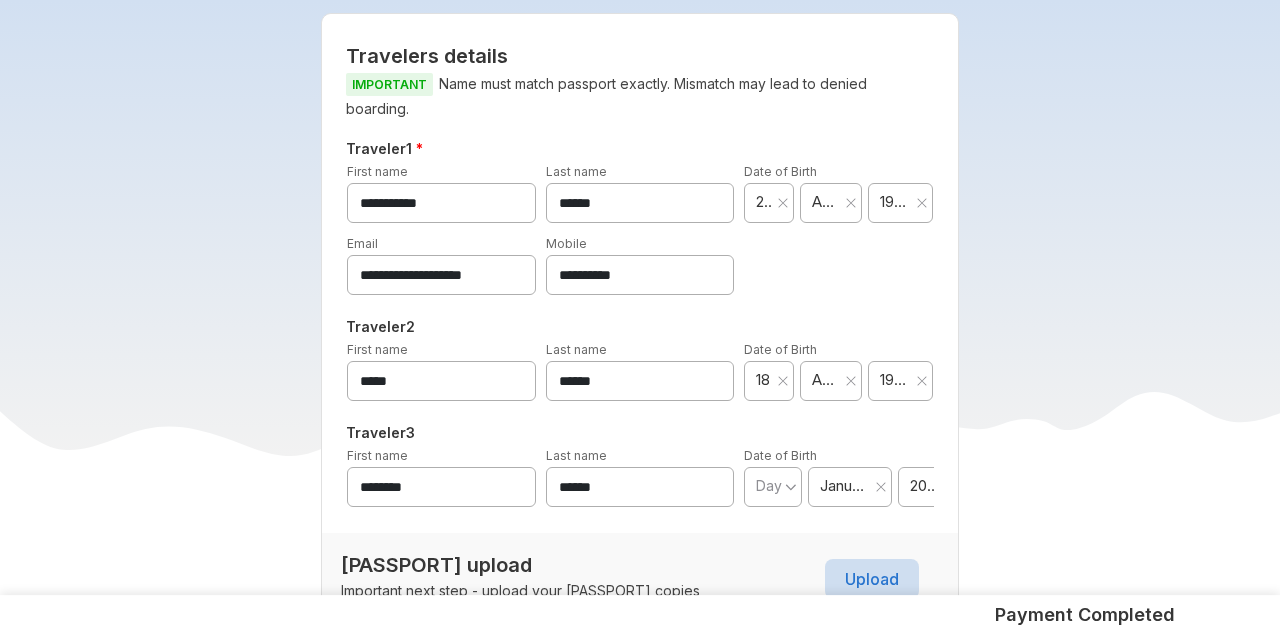 click on "********" at bounding box center [441, 487] 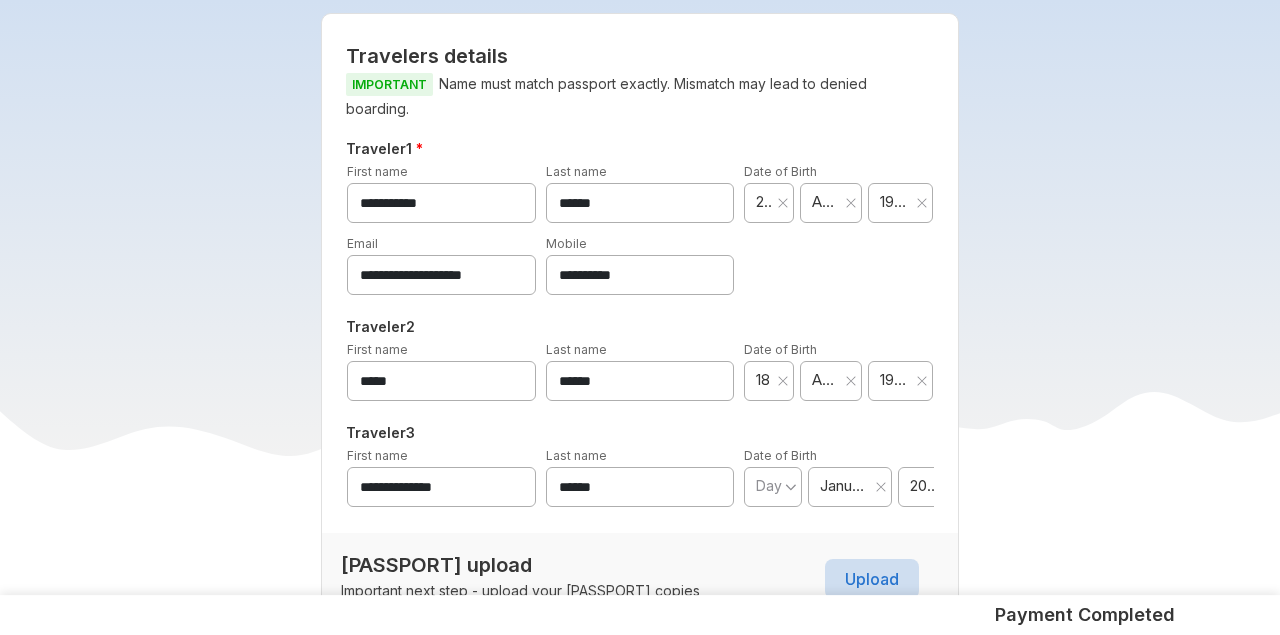 type on "**********" 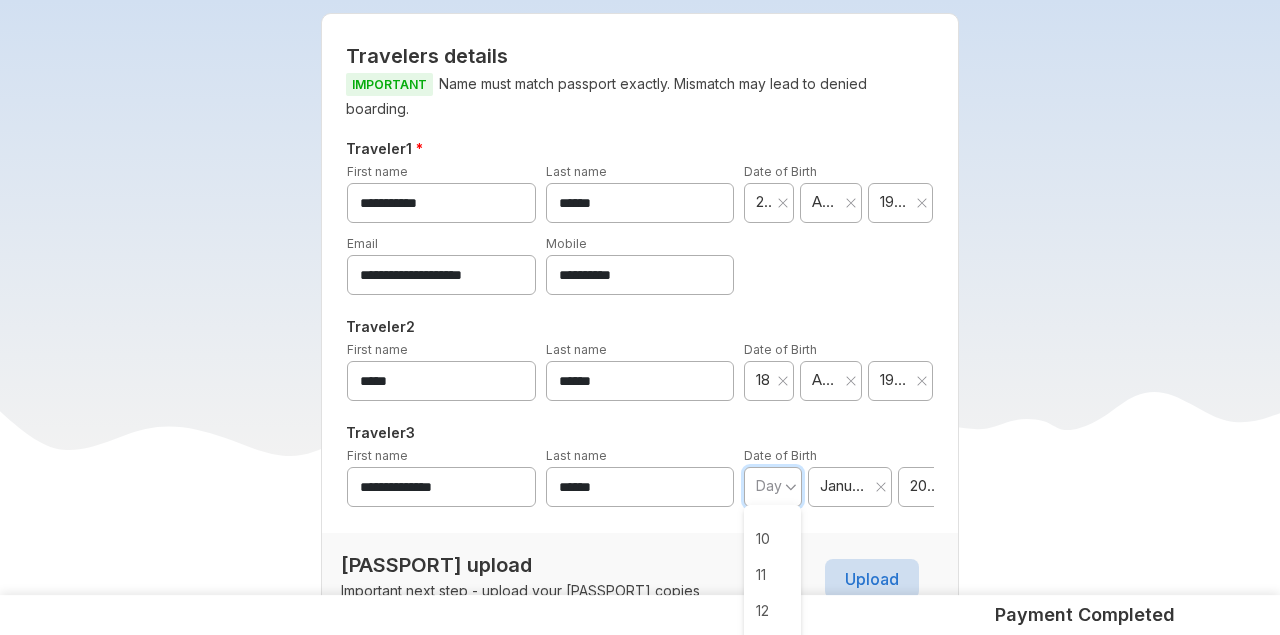 scroll, scrollTop: 319, scrollLeft: 0, axis: vertical 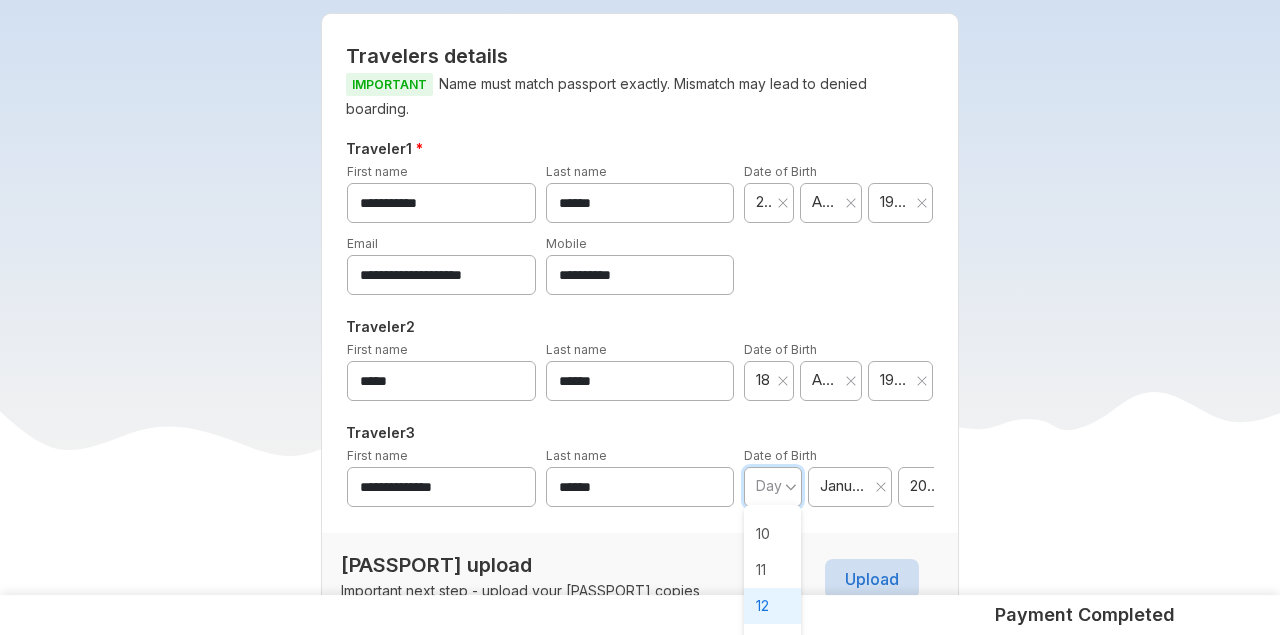 click on "12" at bounding box center [772, 606] 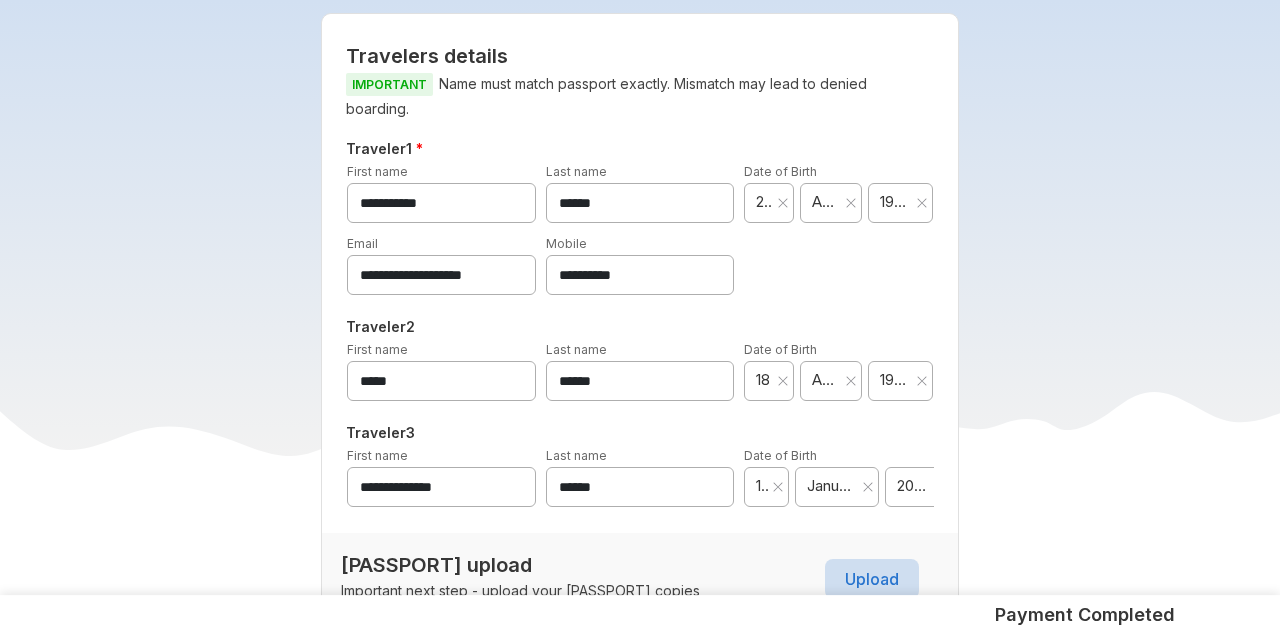 click on "January" at bounding box center [830, 486] 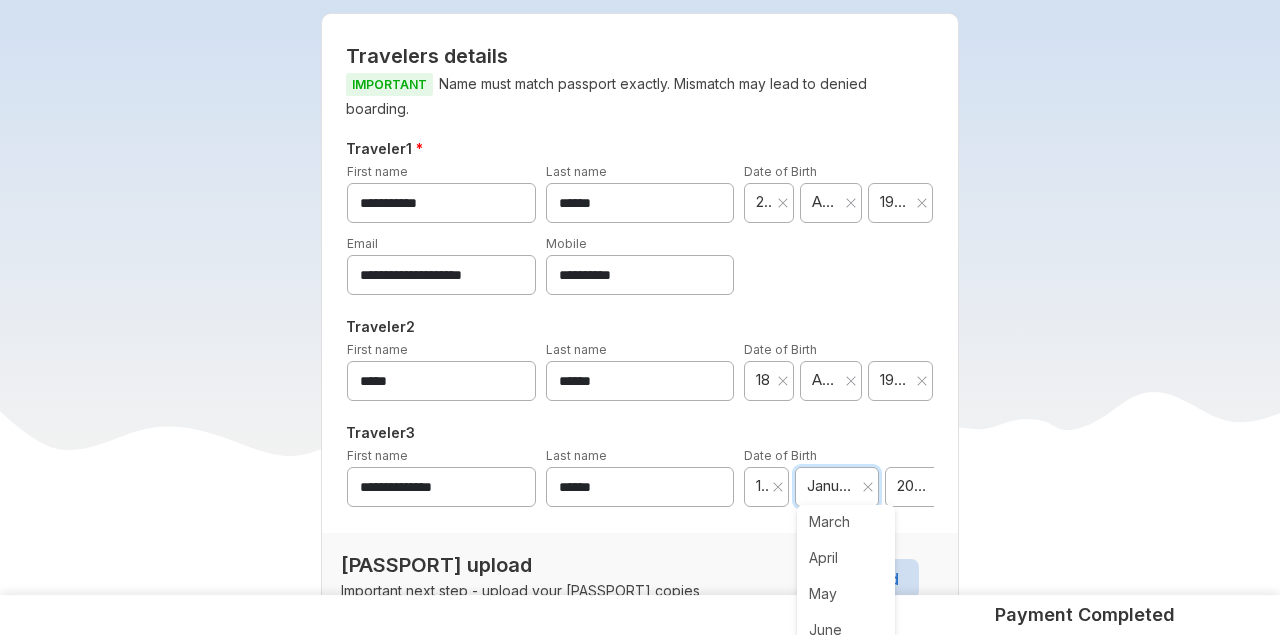 scroll, scrollTop: 85, scrollLeft: 0, axis: vertical 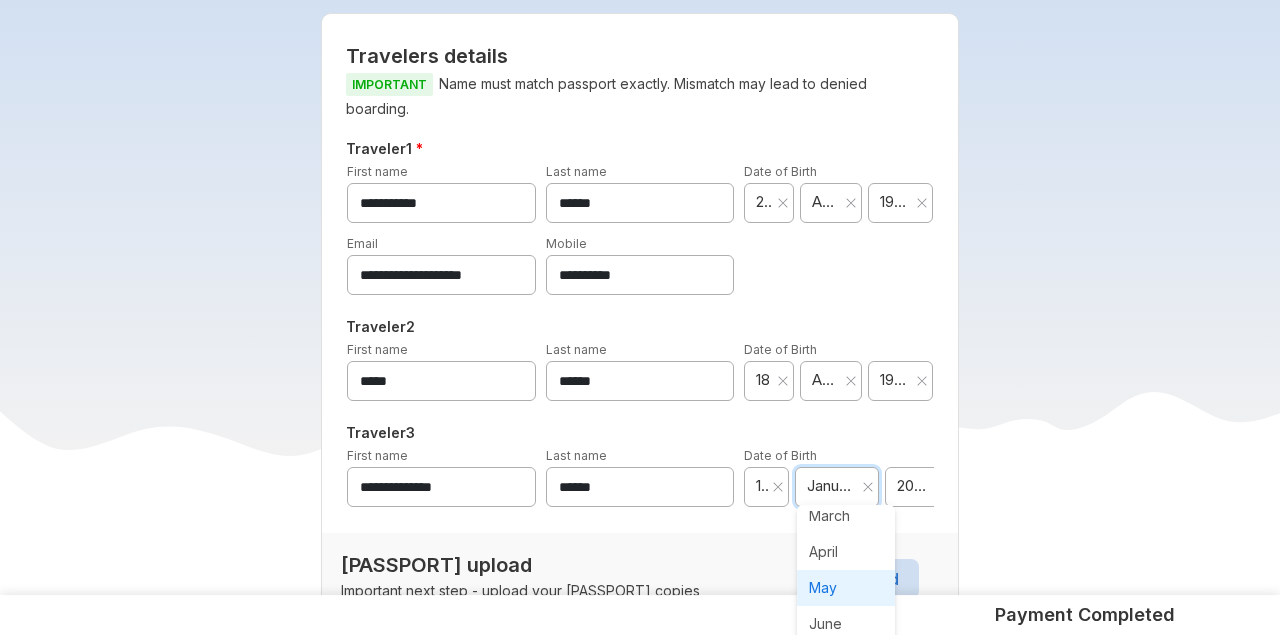 click on "May" at bounding box center (846, 588) 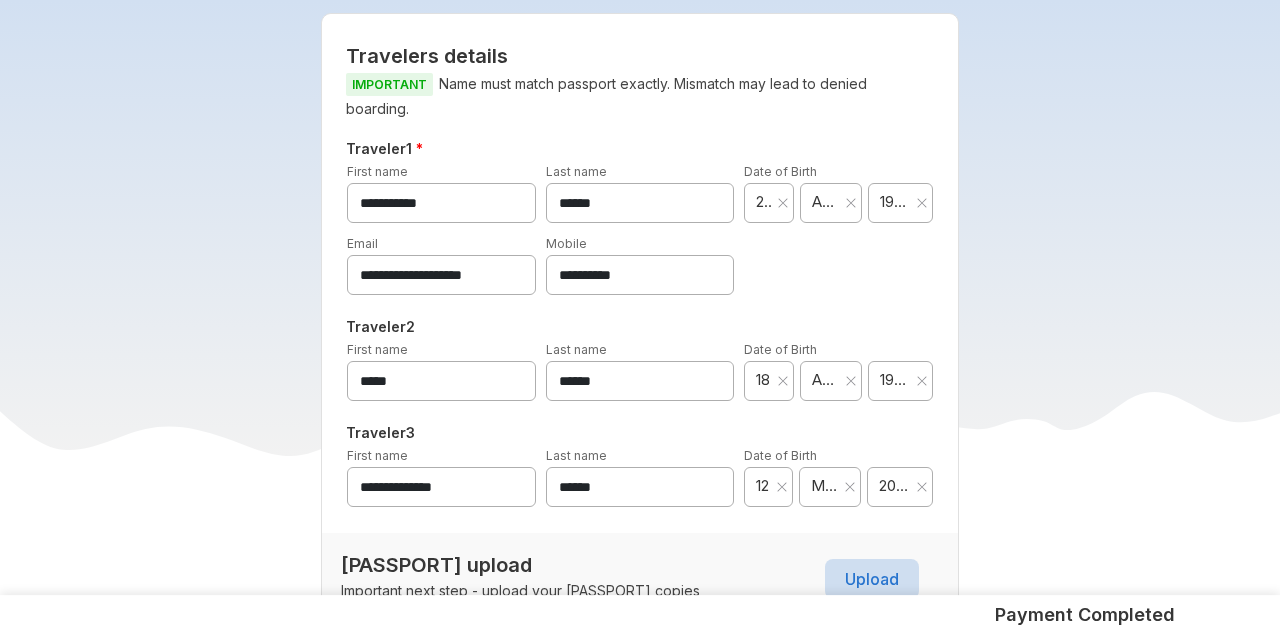 click on "2025" at bounding box center (894, 486) 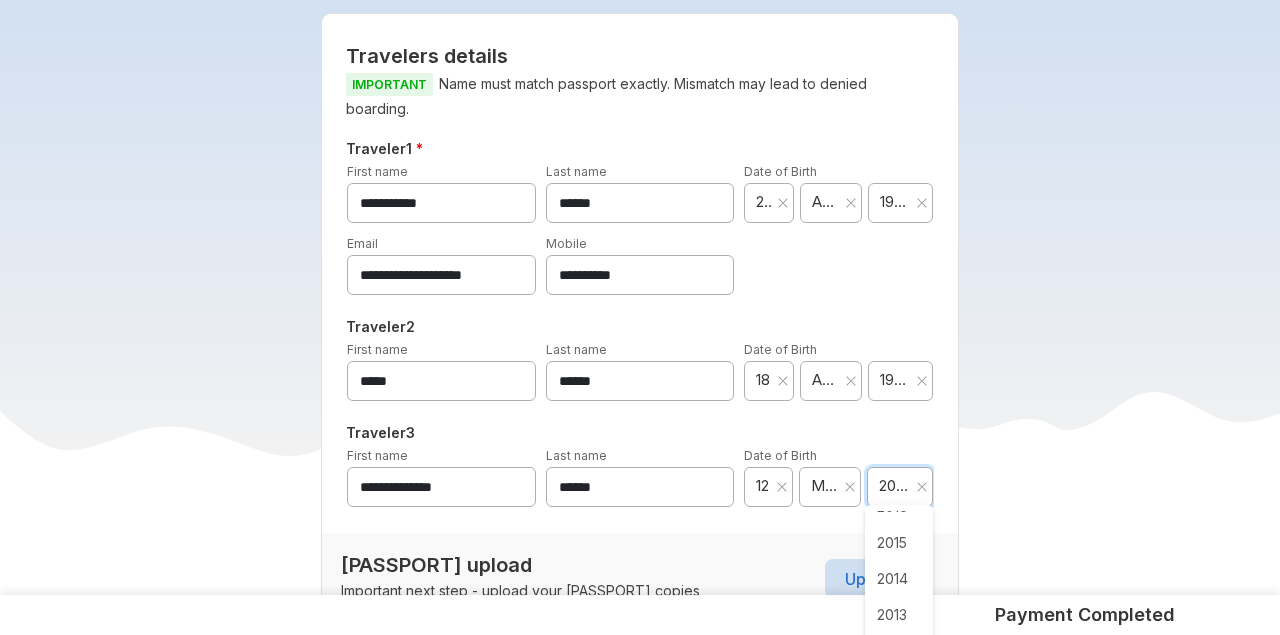scroll, scrollTop: 337, scrollLeft: 0, axis: vertical 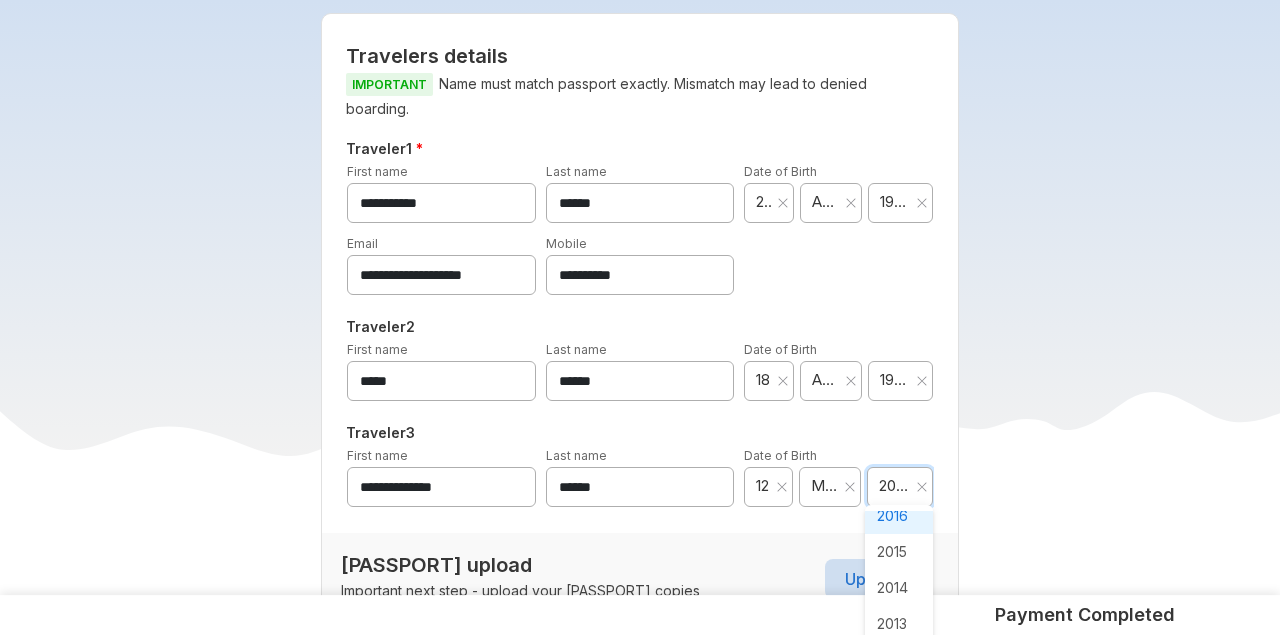 click on "2016" at bounding box center (899, 516) 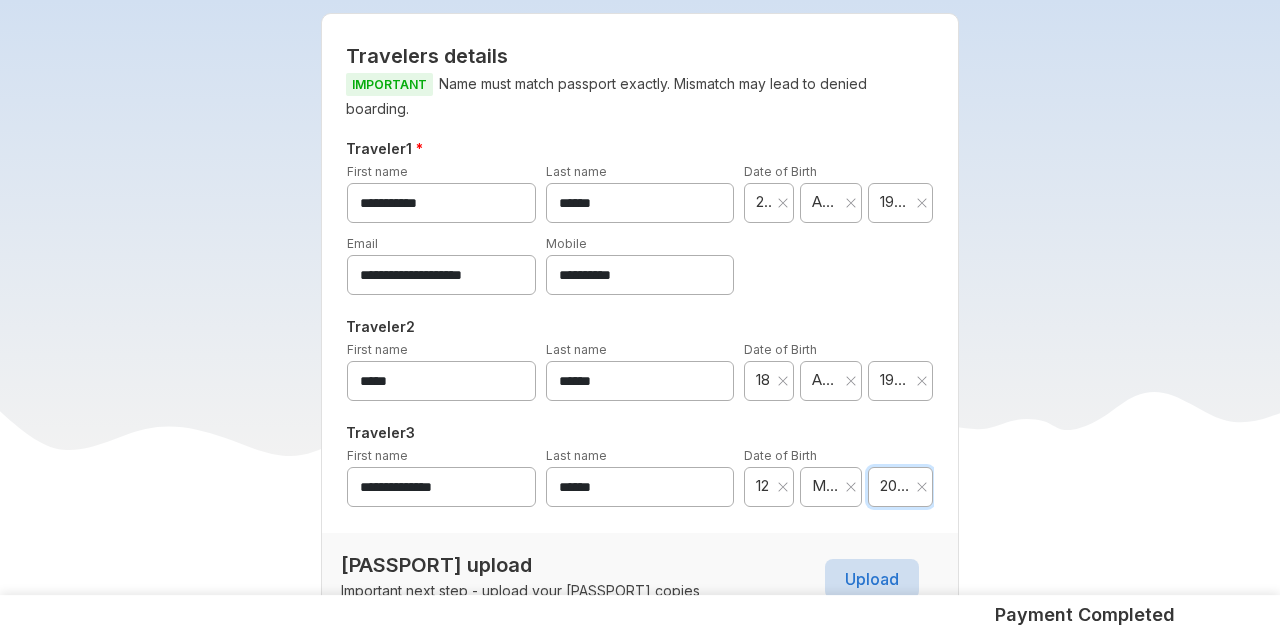 type on "****" 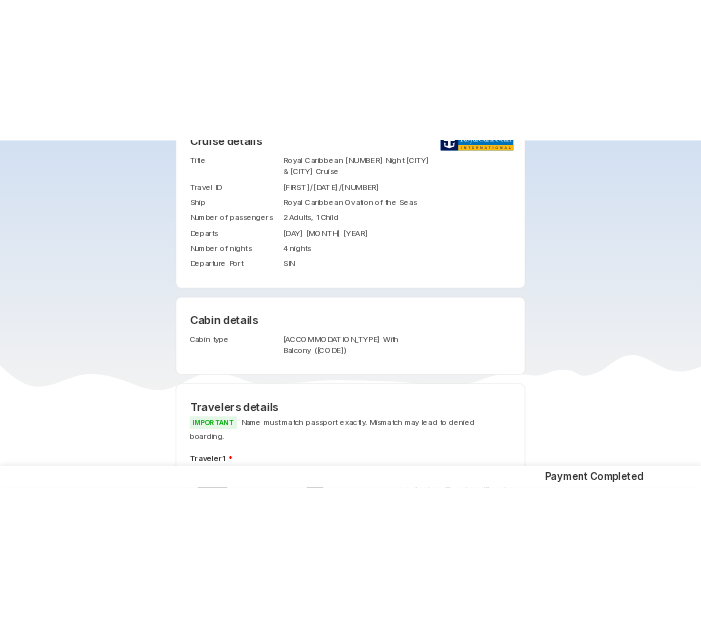 scroll, scrollTop: 472, scrollLeft: 0, axis: vertical 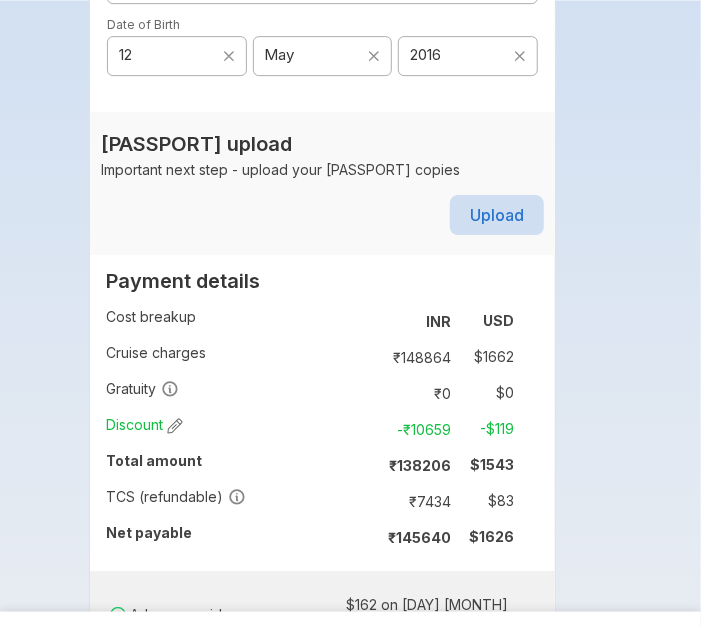 click on "Upload" at bounding box center [497, 215] 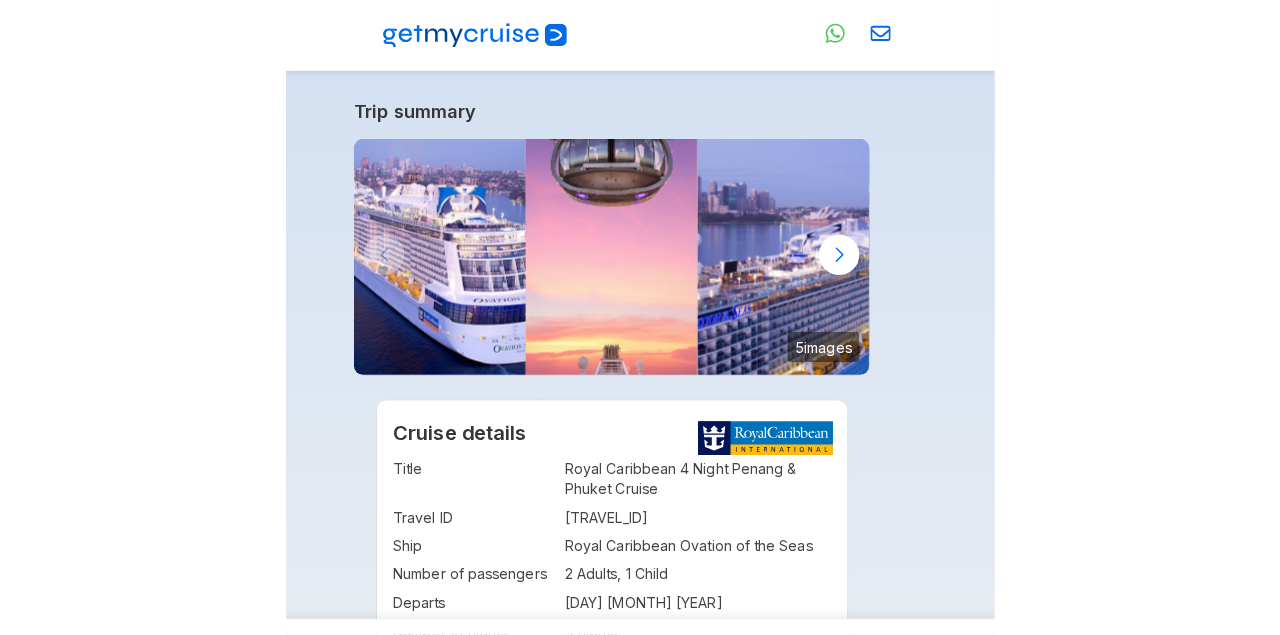 scroll, scrollTop: 1218, scrollLeft: 0, axis: vertical 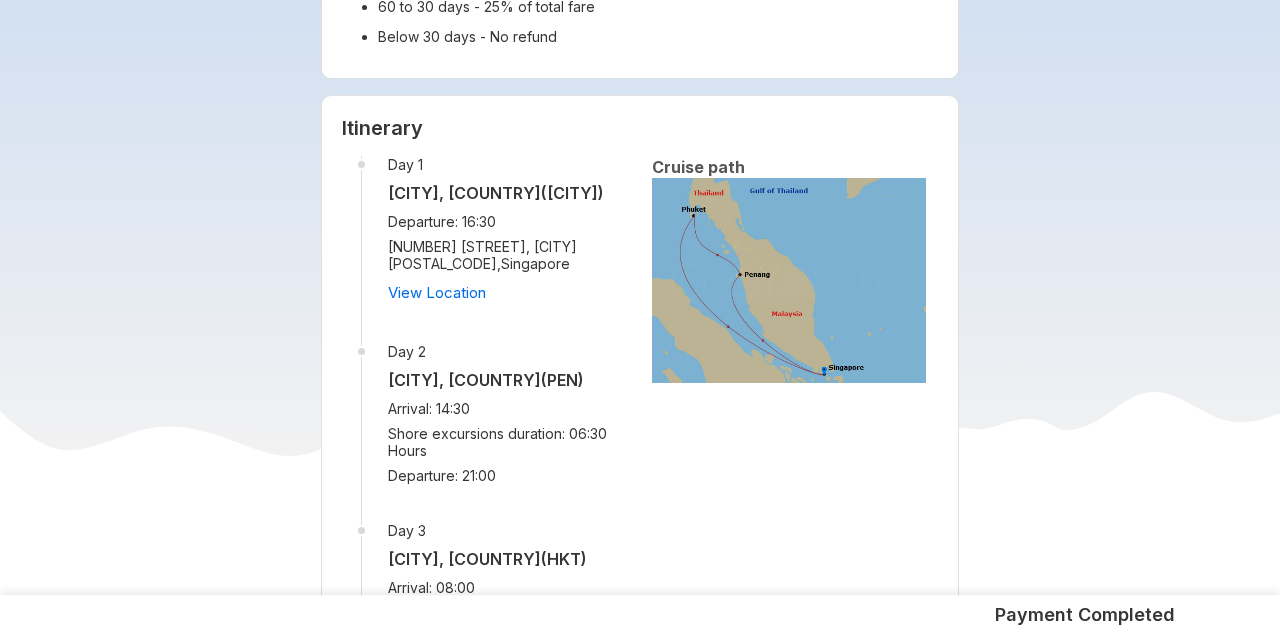 drag, startPoint x: 1276, startPoint y: 172, endPoint x: 1260, endPoint y: 303, distance: 131.97348 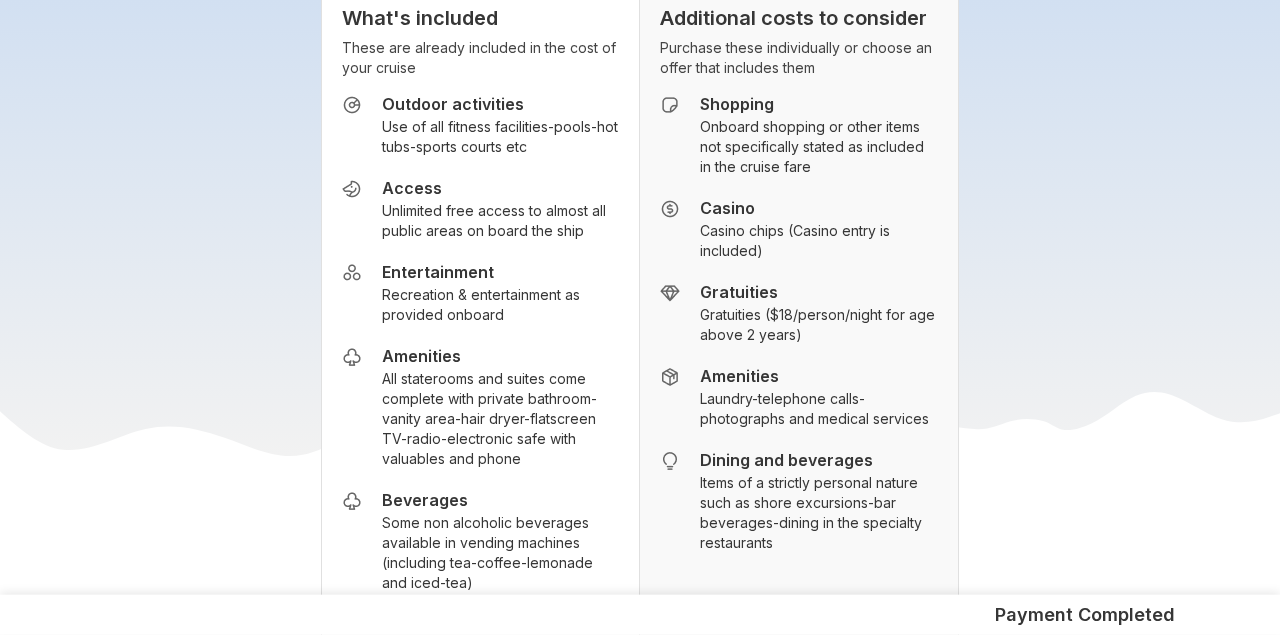 scroll, scrollTop: 3479, scrollLeft: 0, axis: vertical 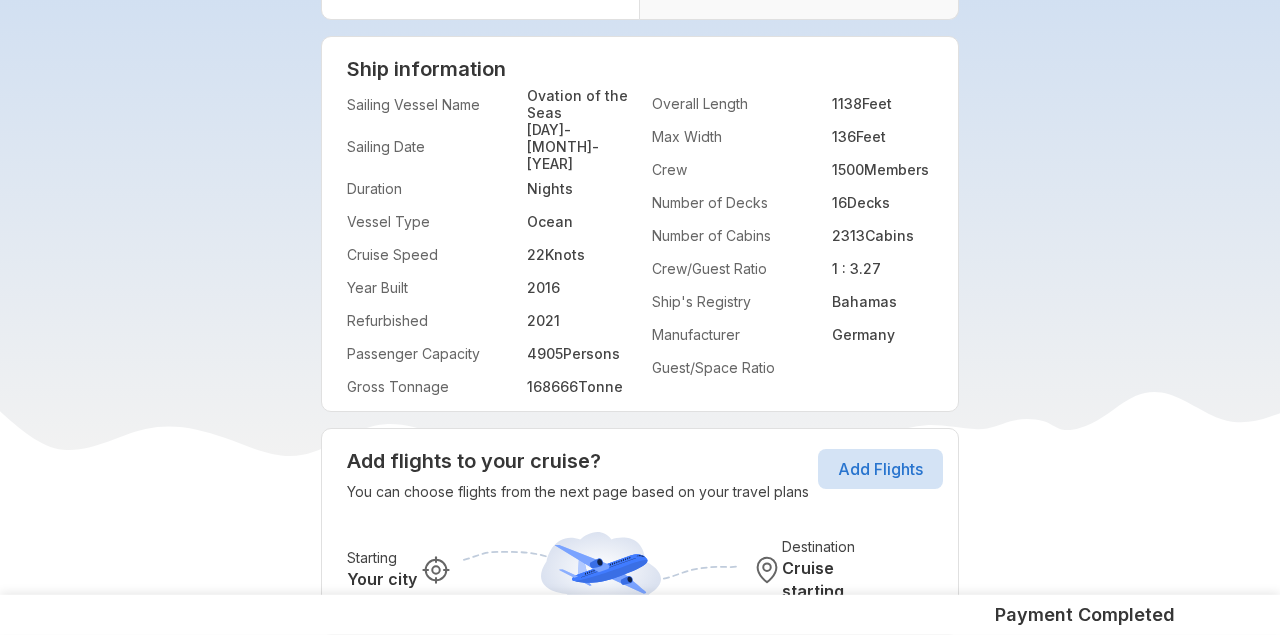 click on "Add flights" at bounding box center [880, 469] 